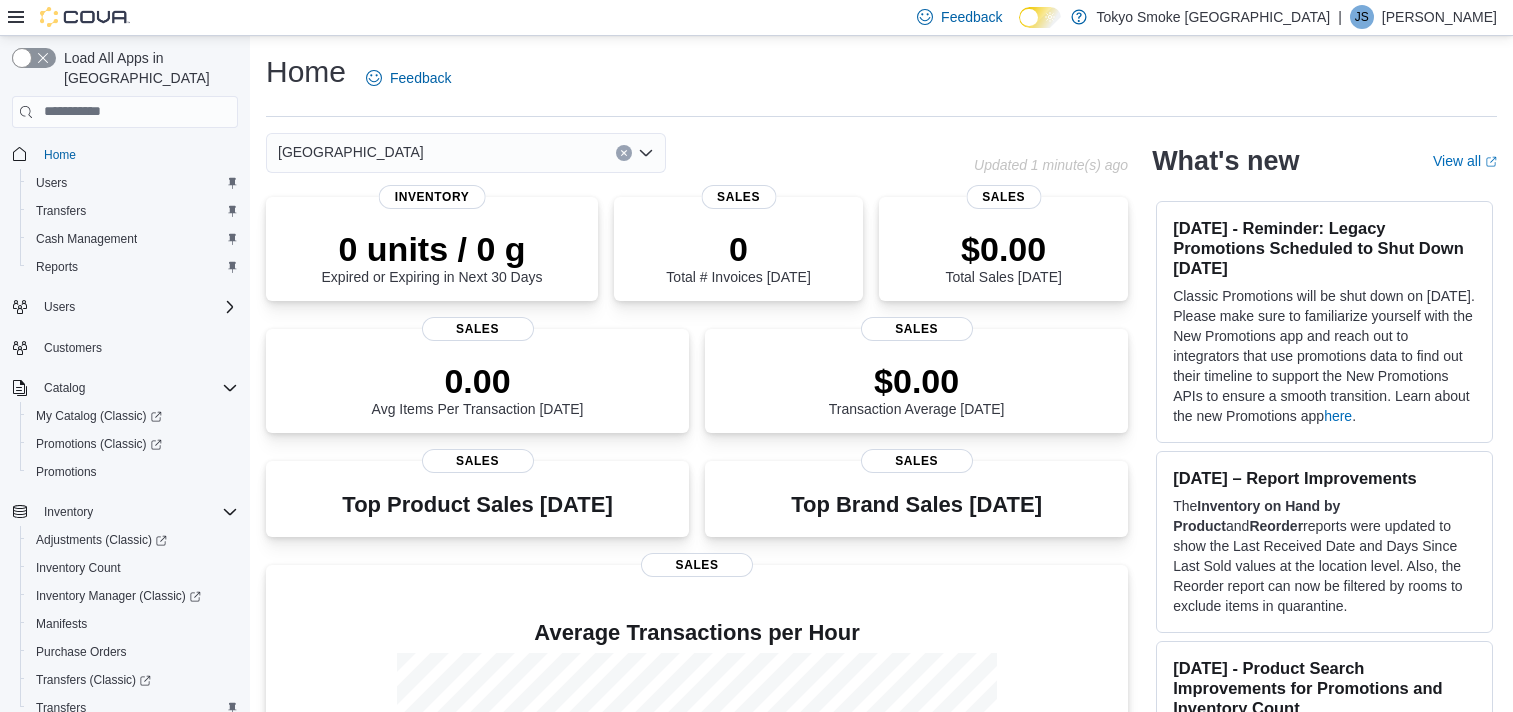 scroll, scrollTop: 0, scrollLeft: 0, axis: both 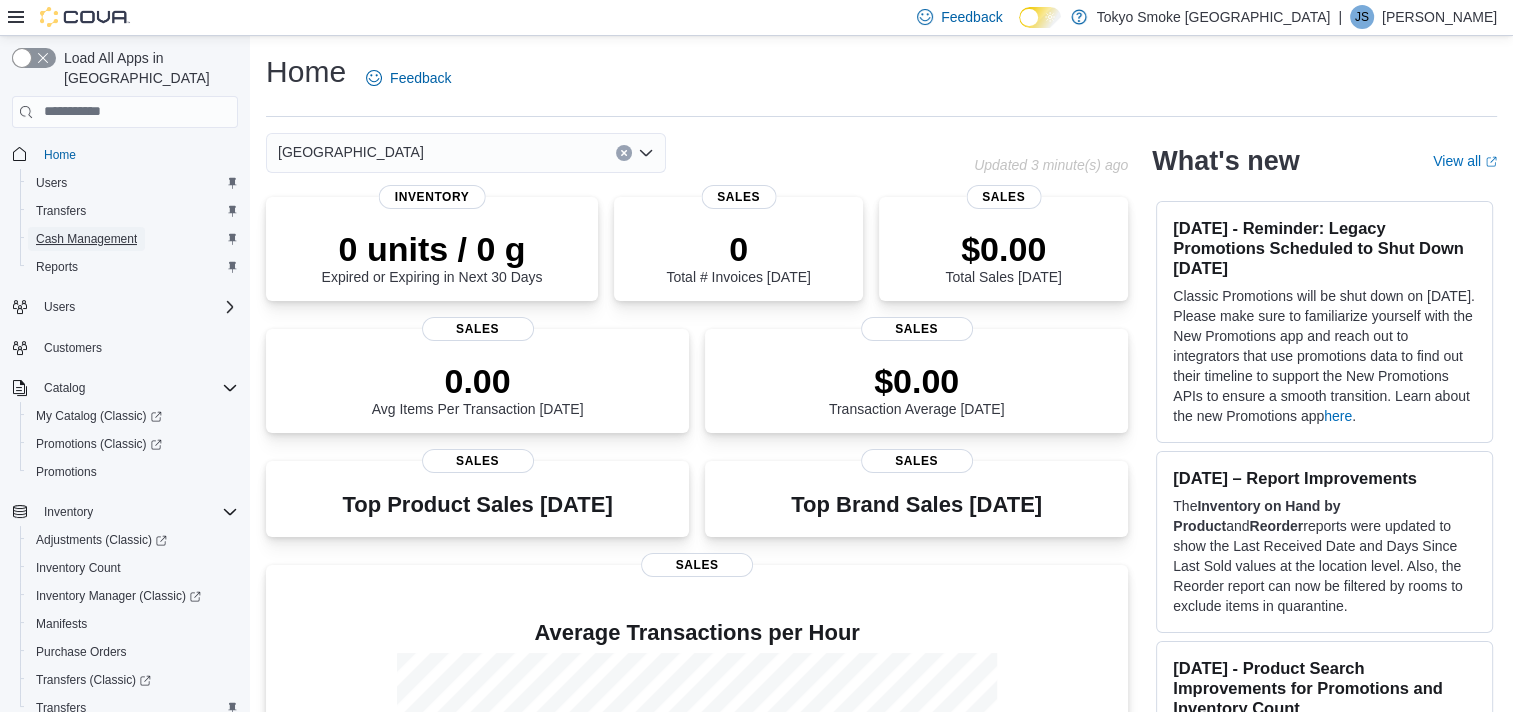 click on "Cash Management" at bounding box center (86, 239) 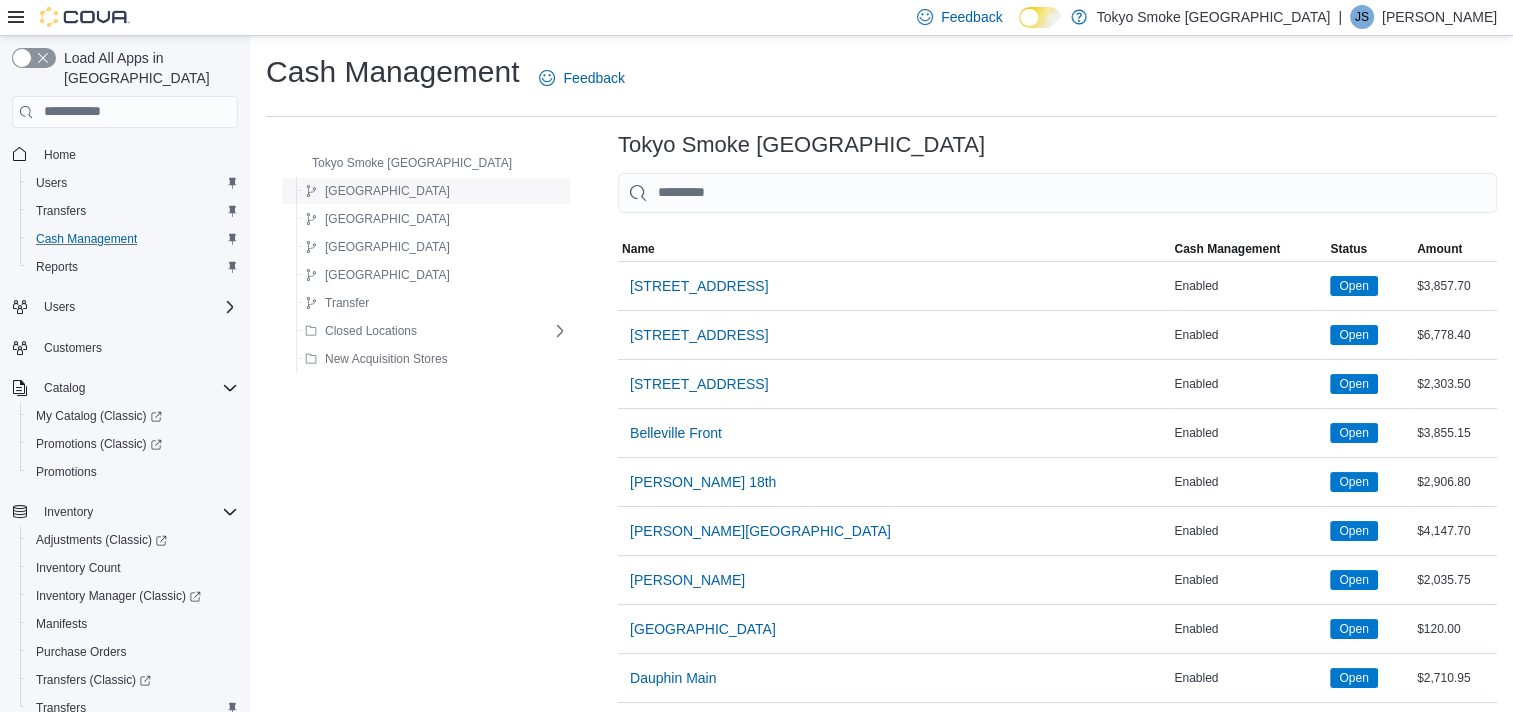 click on "[GEOGRAPHIC_DATA]" at bounding box center (387, 191) 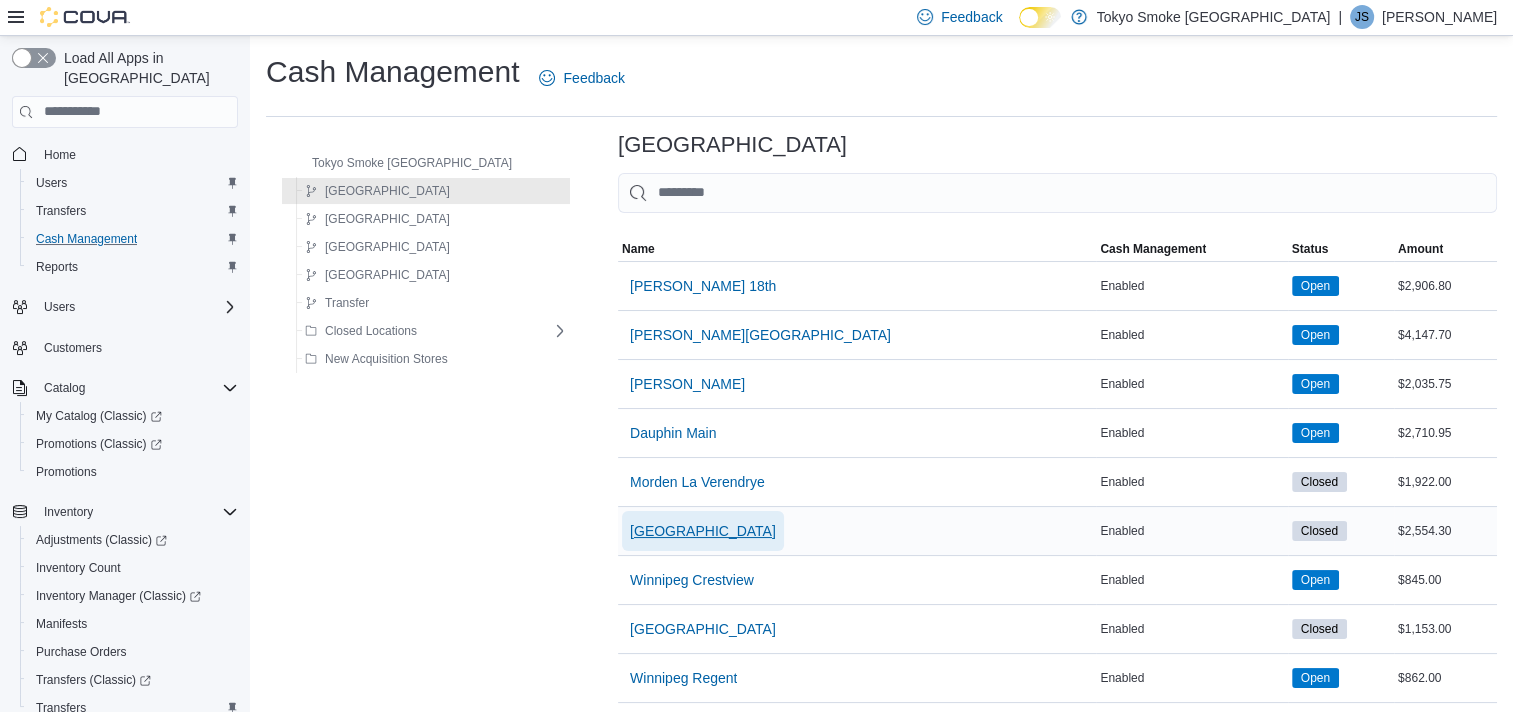 click on "[GEOGRAPHIC_DATA]" at bounding box center [703, 531] 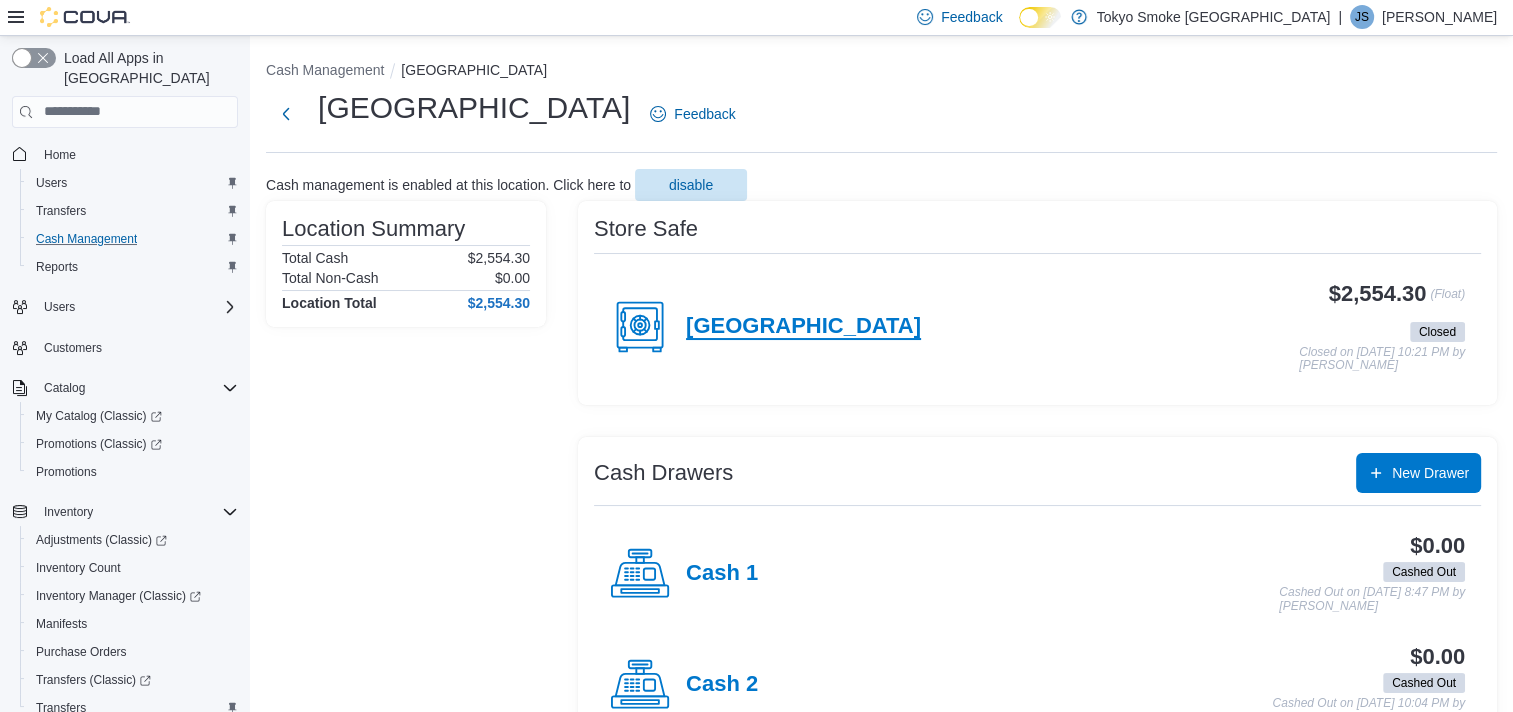 click on "[GEOGRAPHIC_DATA]" at bounding box center (803, 327) 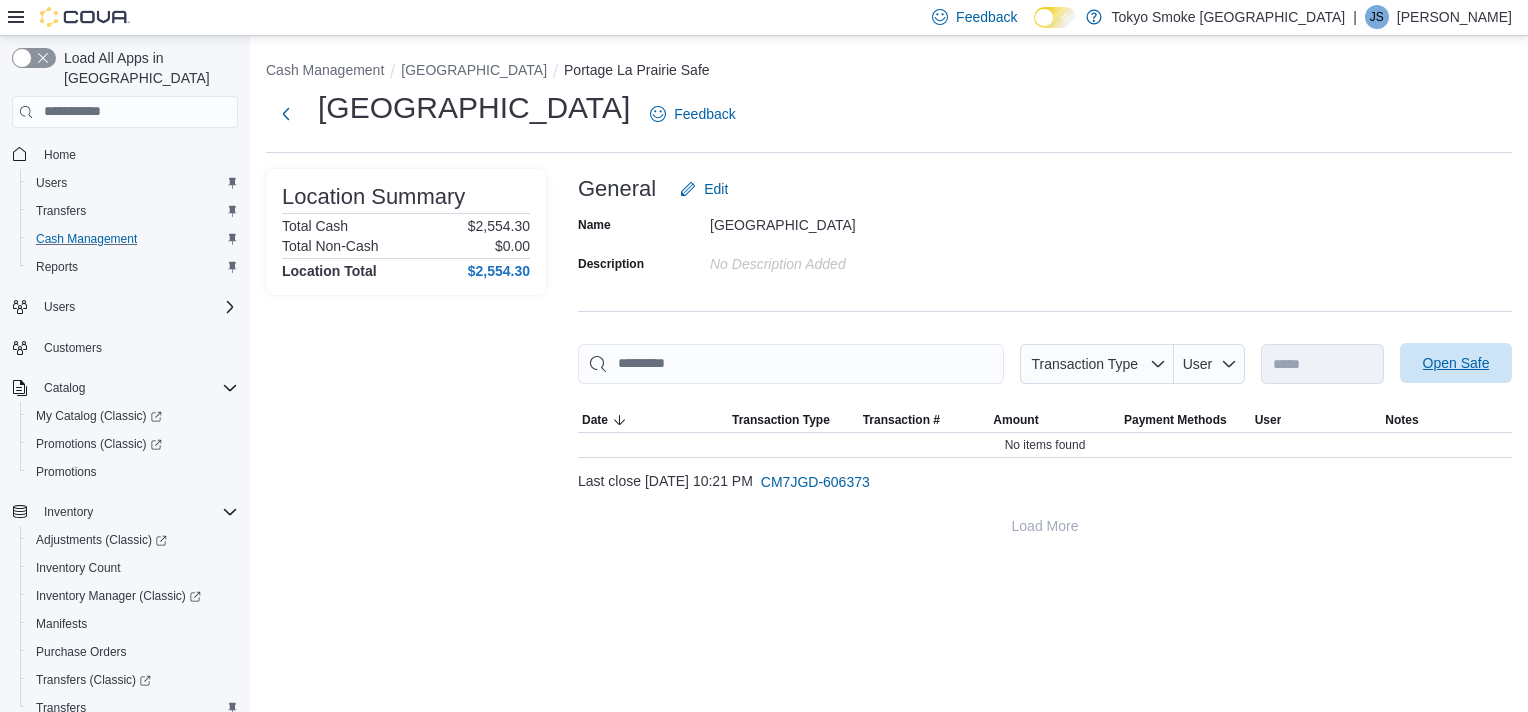 click on "Open Safe" at bounding box center (1456, 363) 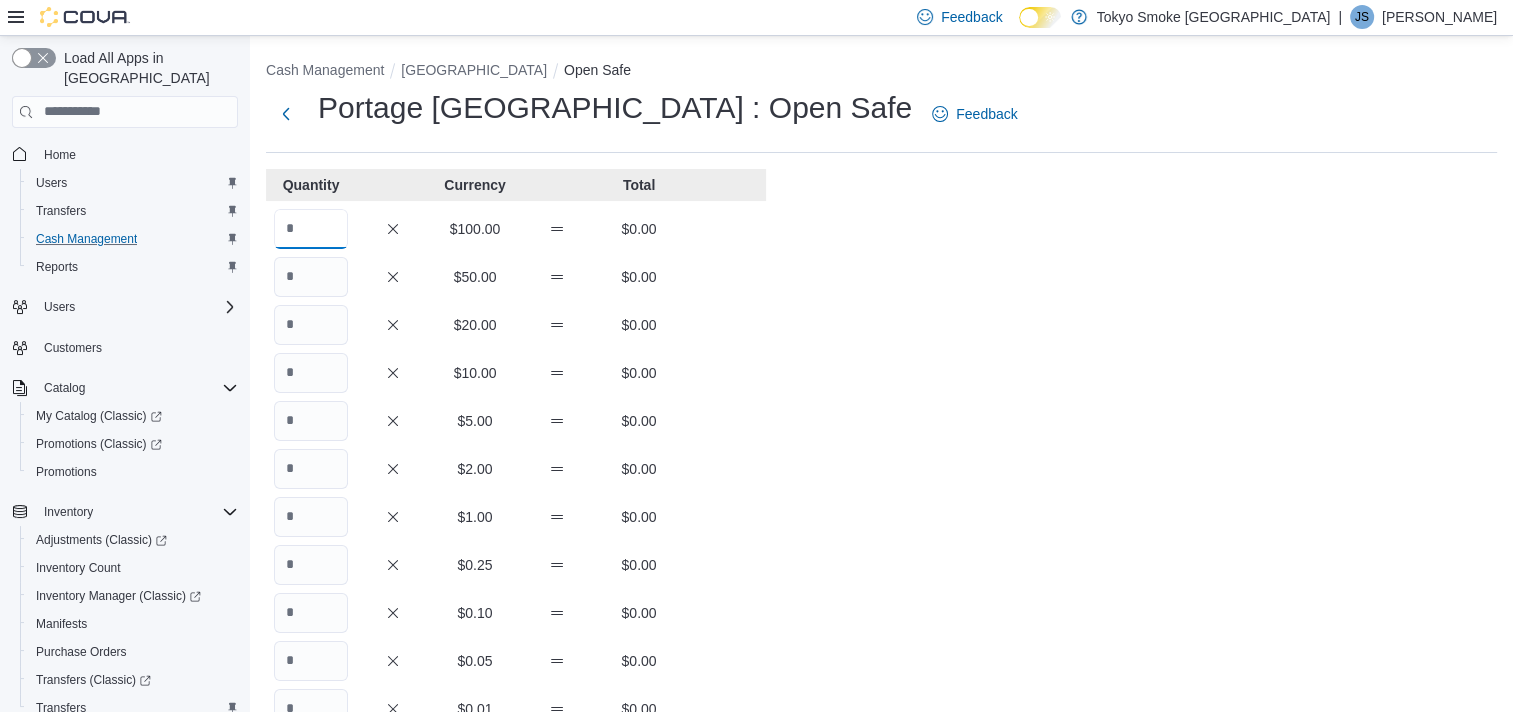 click at bounding box center (311, 229) 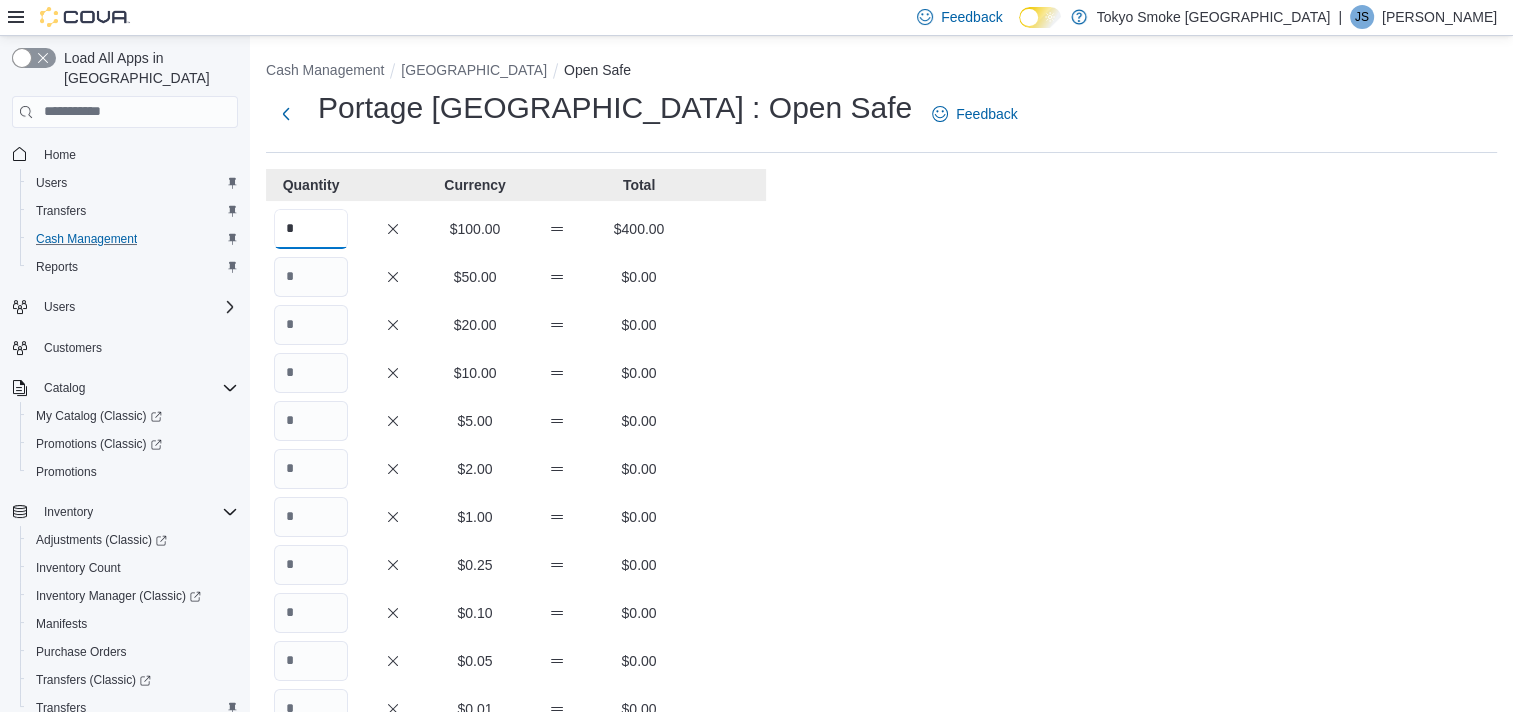 type on "*" 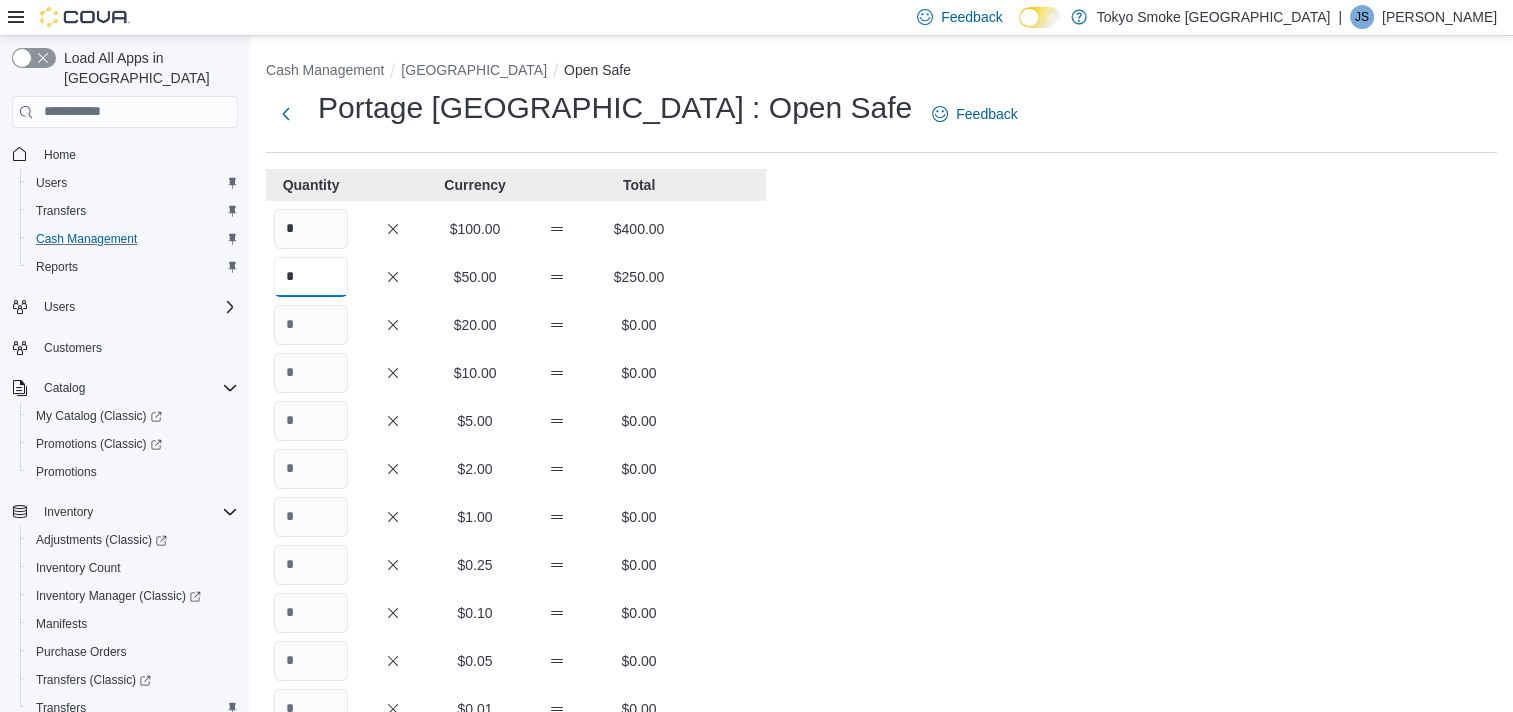 type on "*" 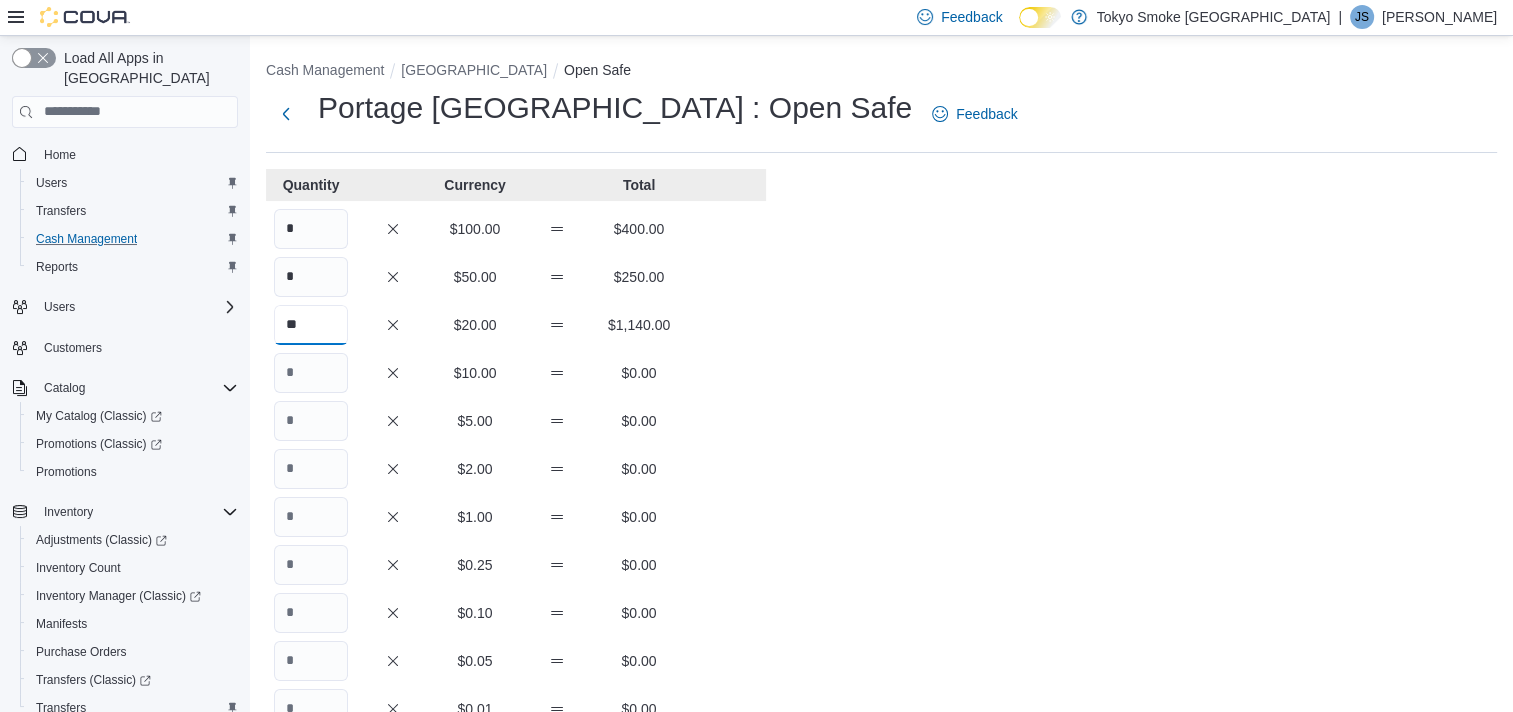 type on "**" 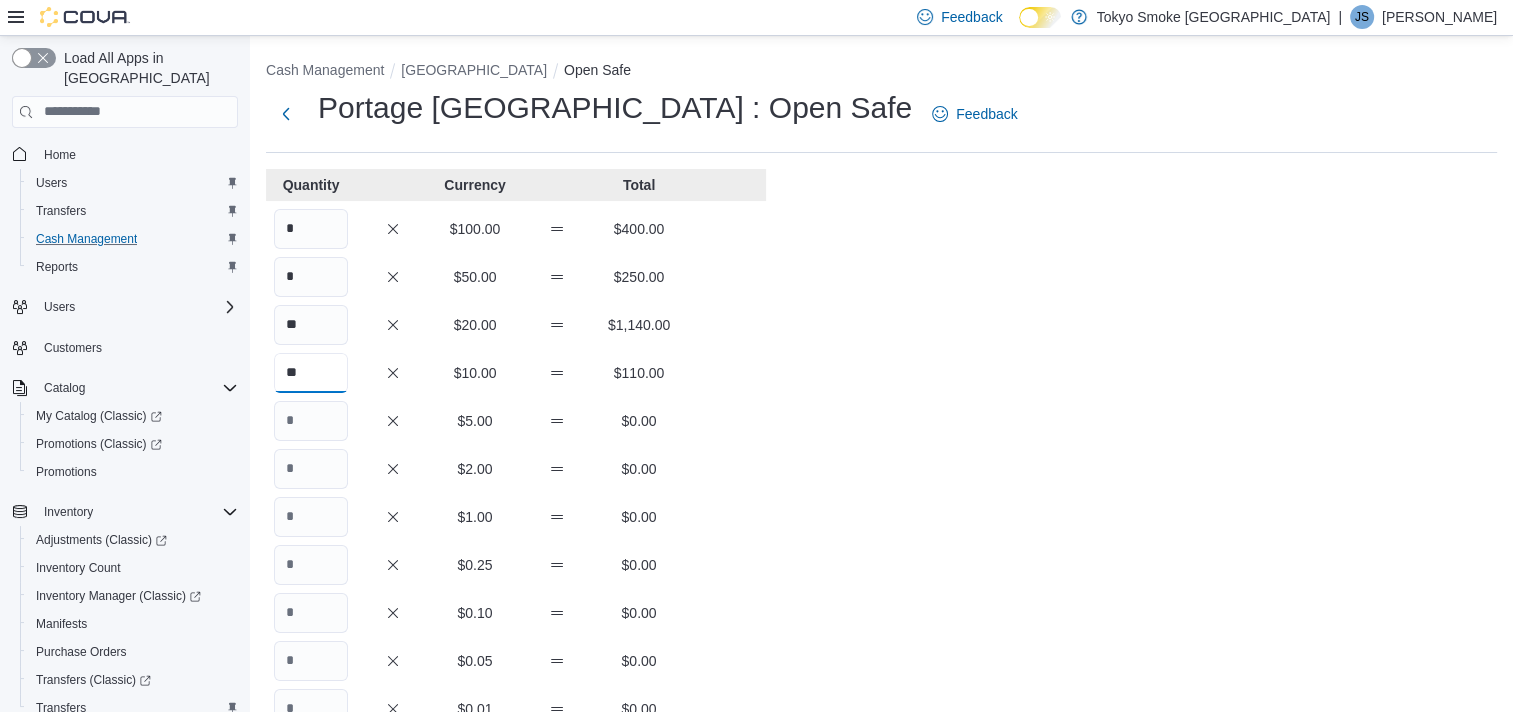 type on "**" 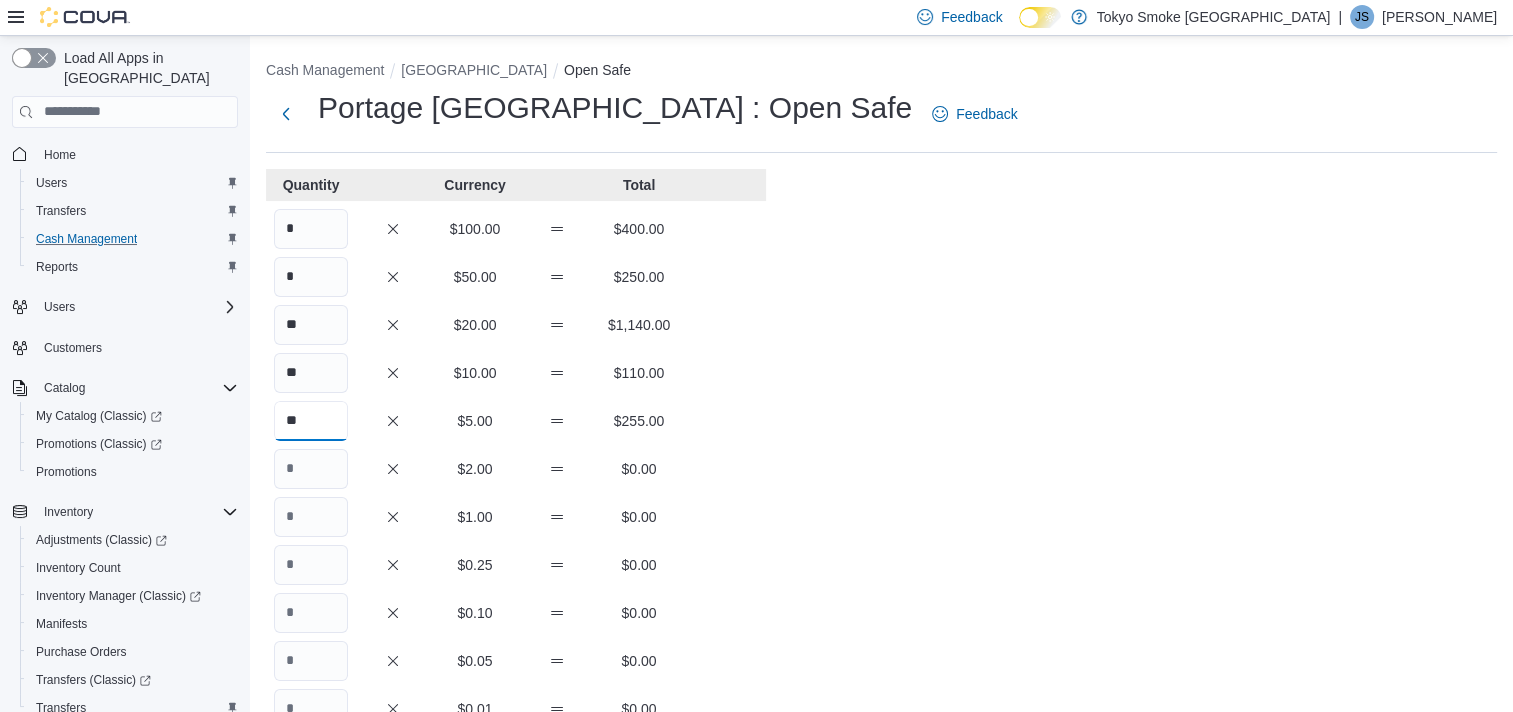 type on "**" 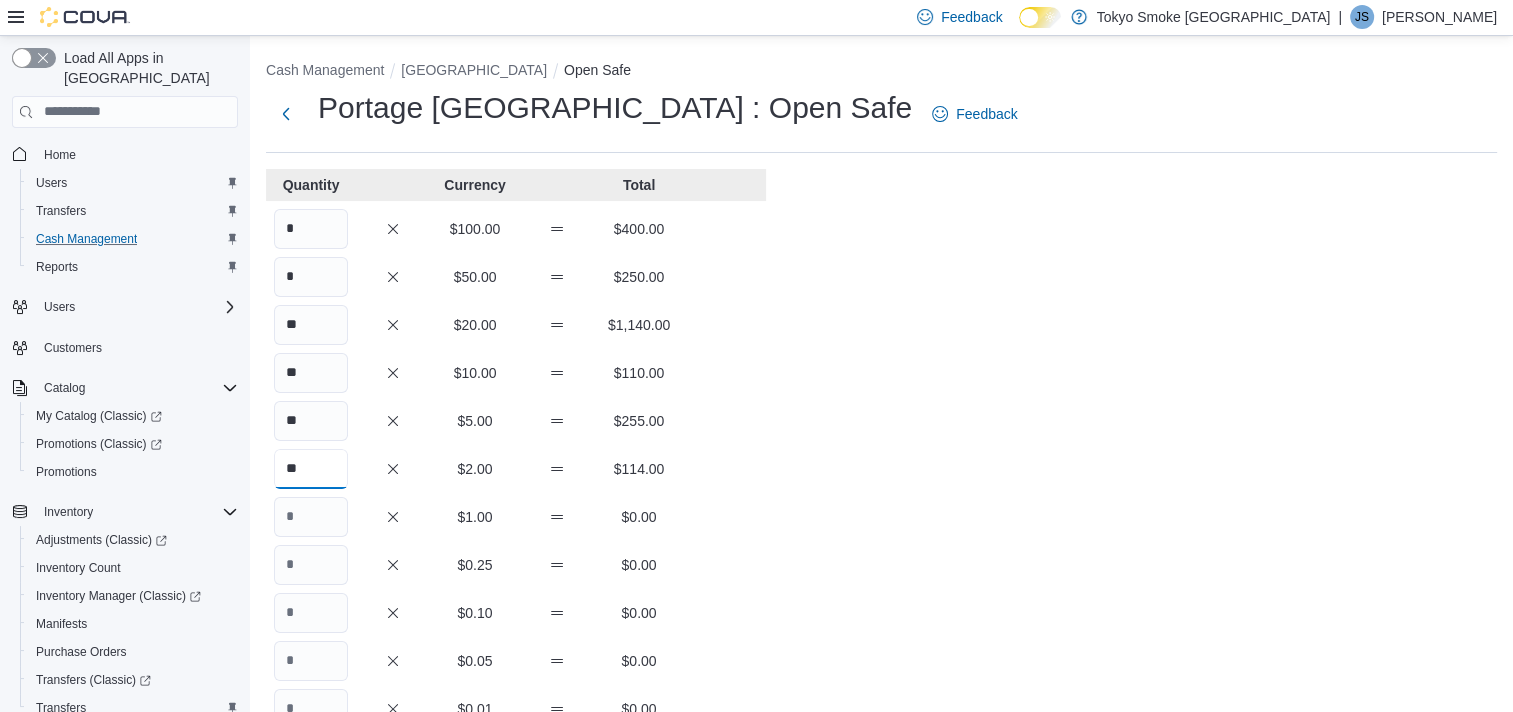 type on "**" 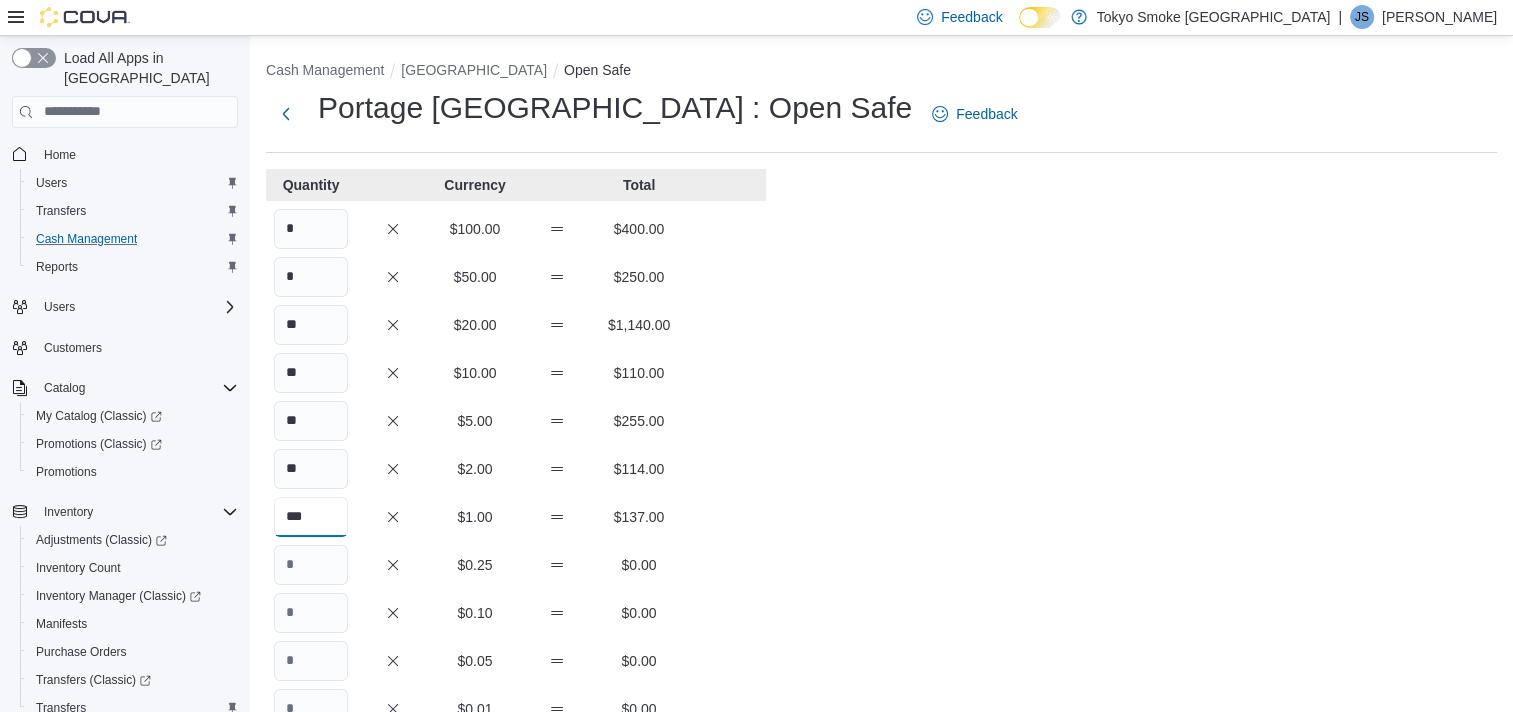 type on "***" 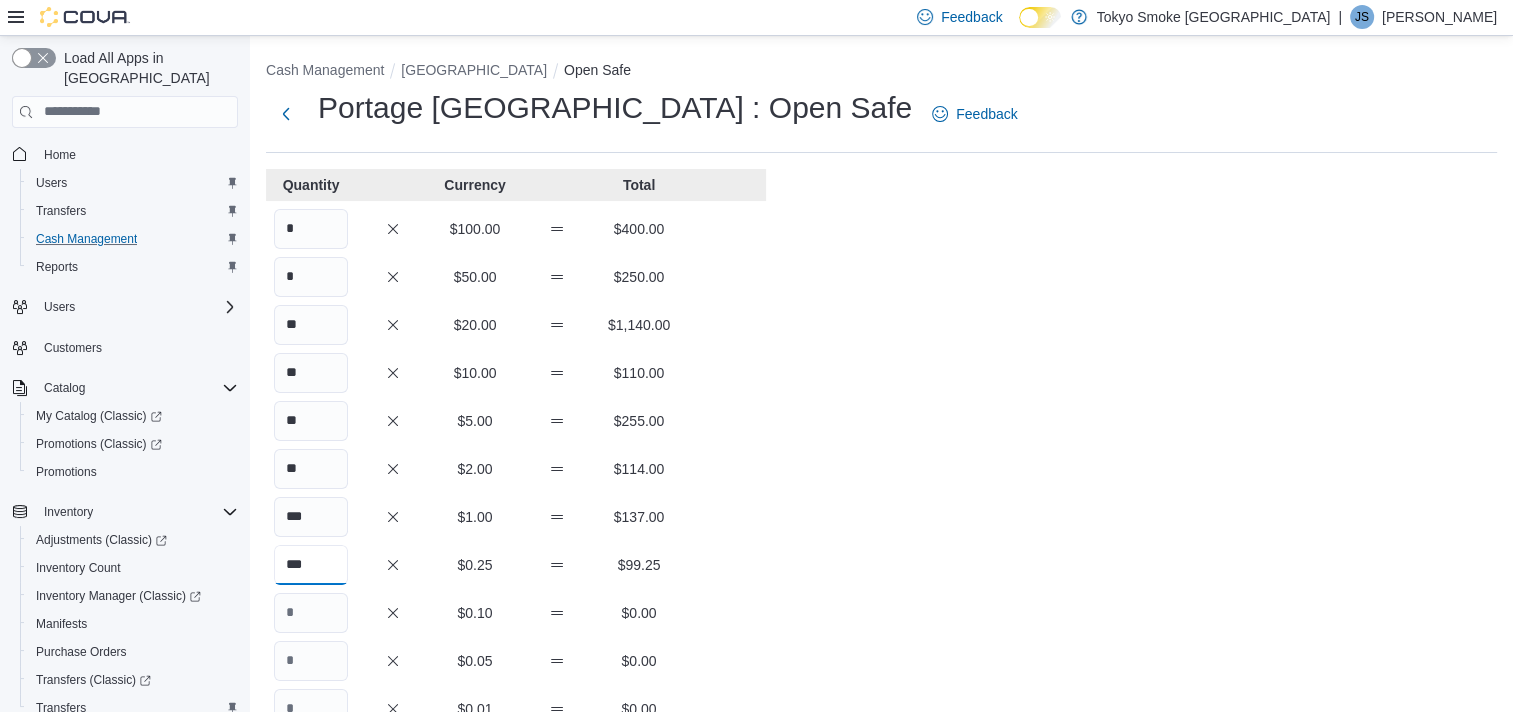 type on "***" 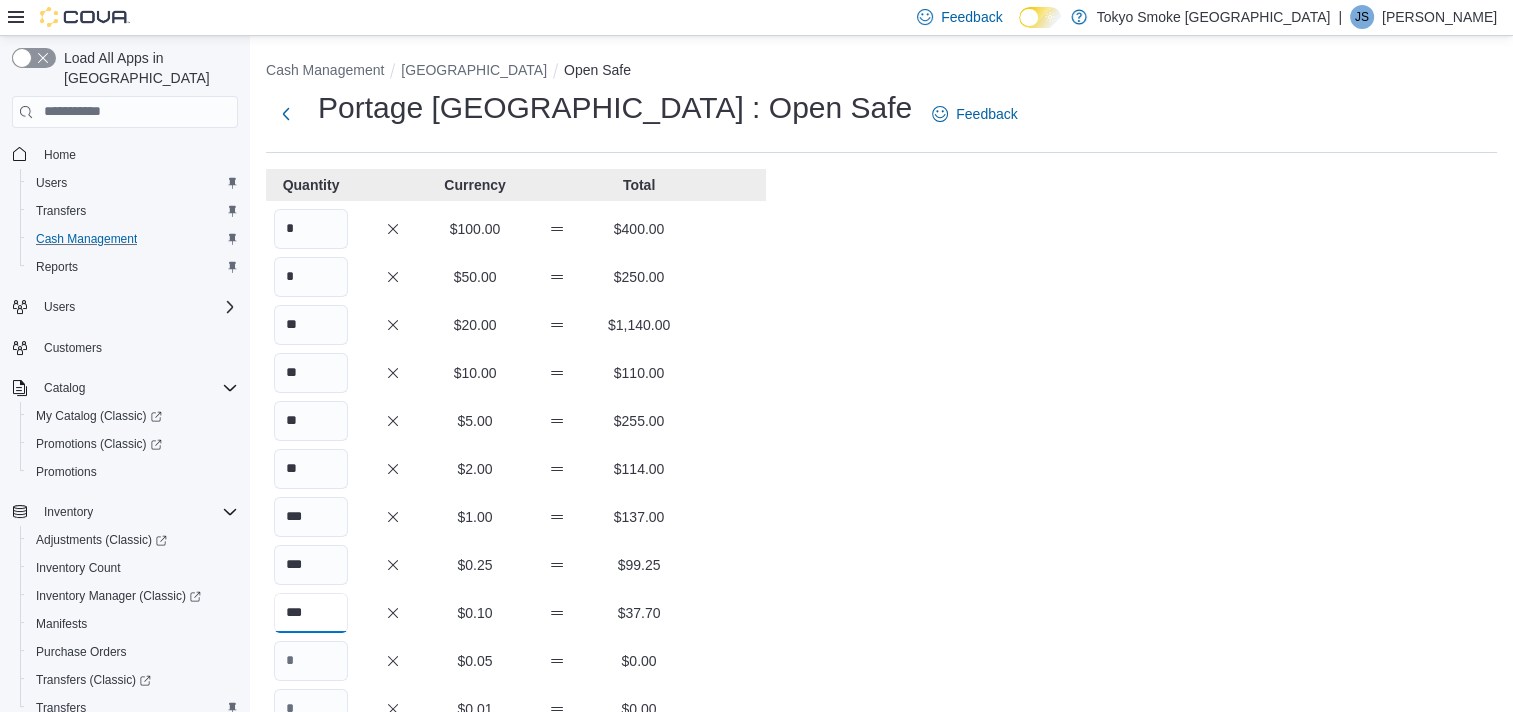 type on "***" 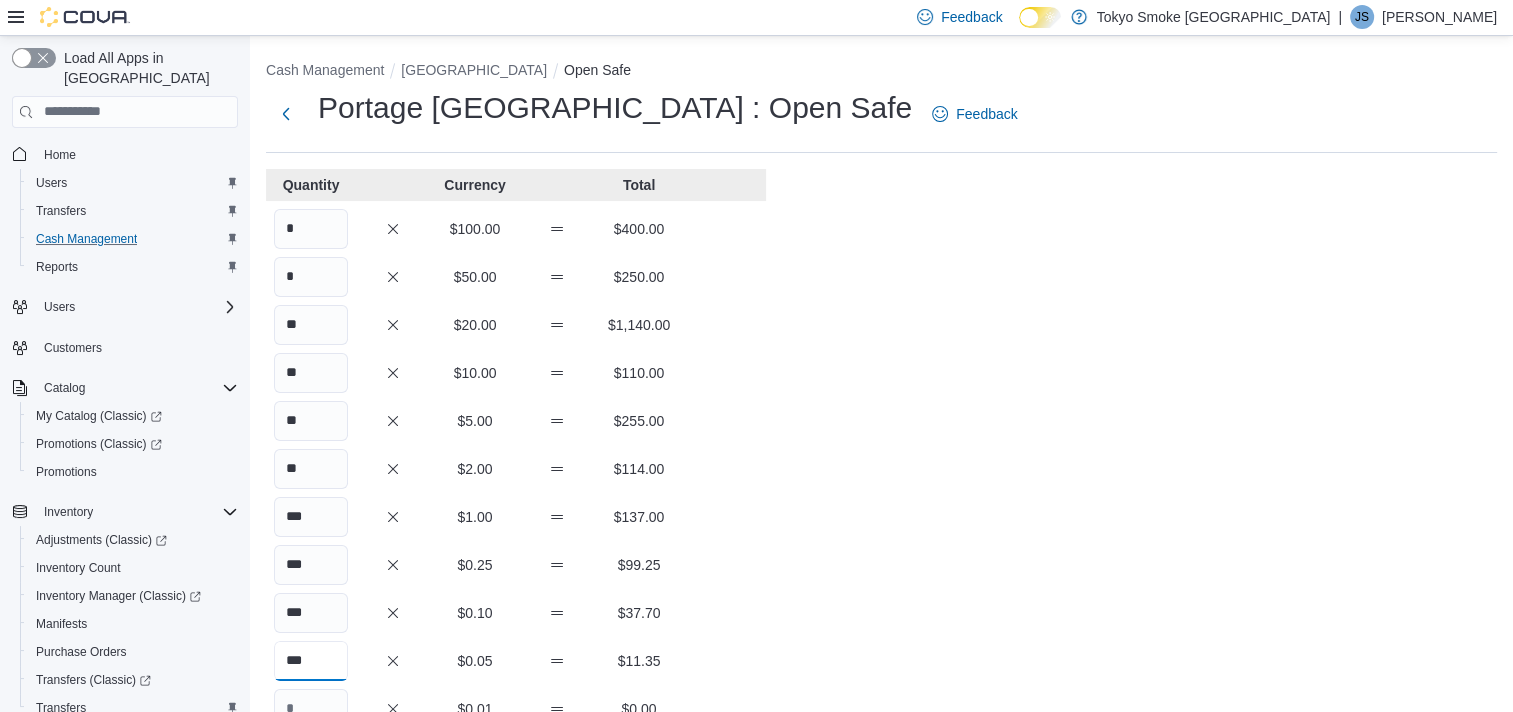 type on "***" 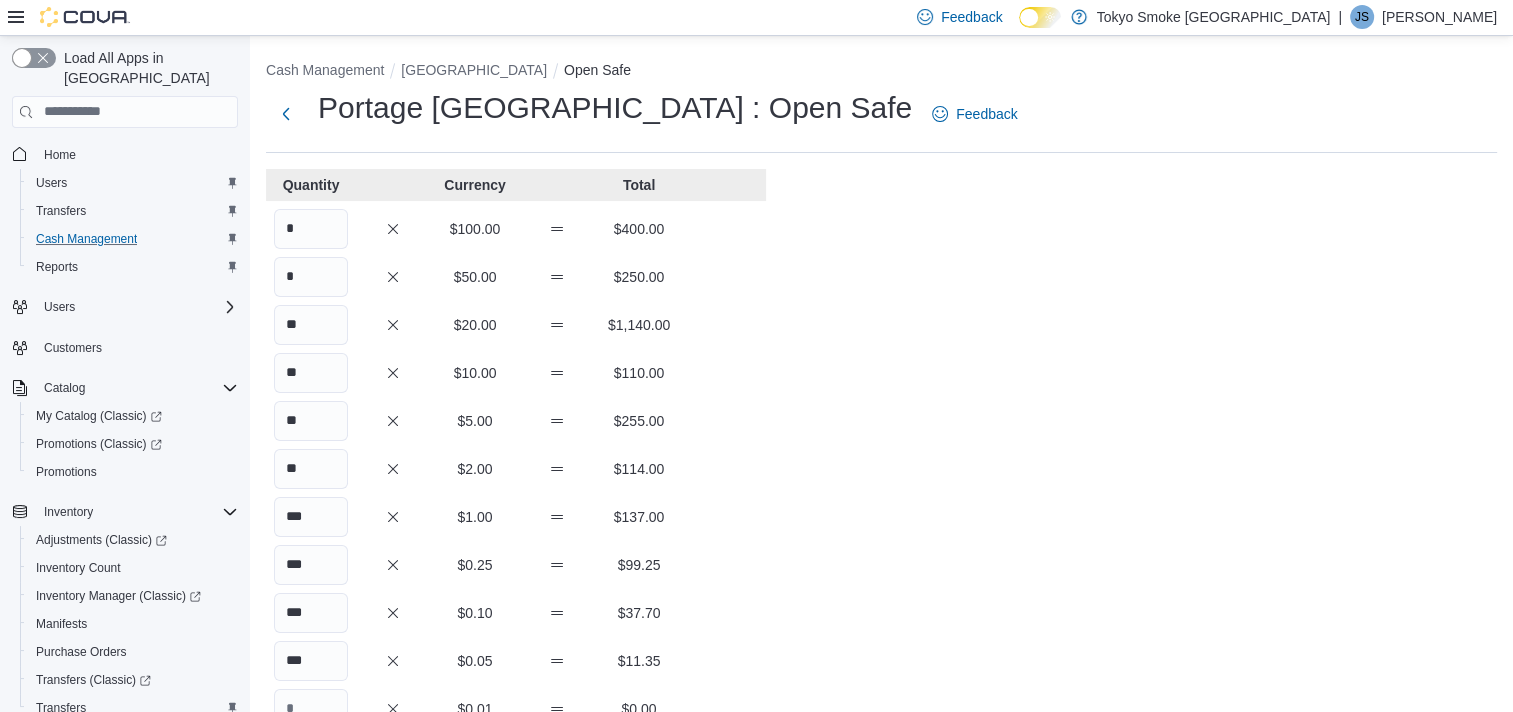 click on "Cash Management Portage [GEOGRAPHIC_DATA] Open Safe Portage [GEOGRAPHIC_DATA] : Open Safe Feedback   Quantity Currency Total * $100.00 $400.00 * $50.00 $250.00 ** $20.00 $1,140.00 ** $10.00 $110.00 ** $5.00 $255.00 ** $2.00 $114.00 *** $1.00 $137.00 *** $0.25 $99.25 *** $0.10 $37.70 *** $0.05 $11.35 $0.01 $0.00 Your Total $2,554.30 Expected Total $2,554.30 Difference -$0.00 Notes Cancel Save" at bounding box center [881, 557] 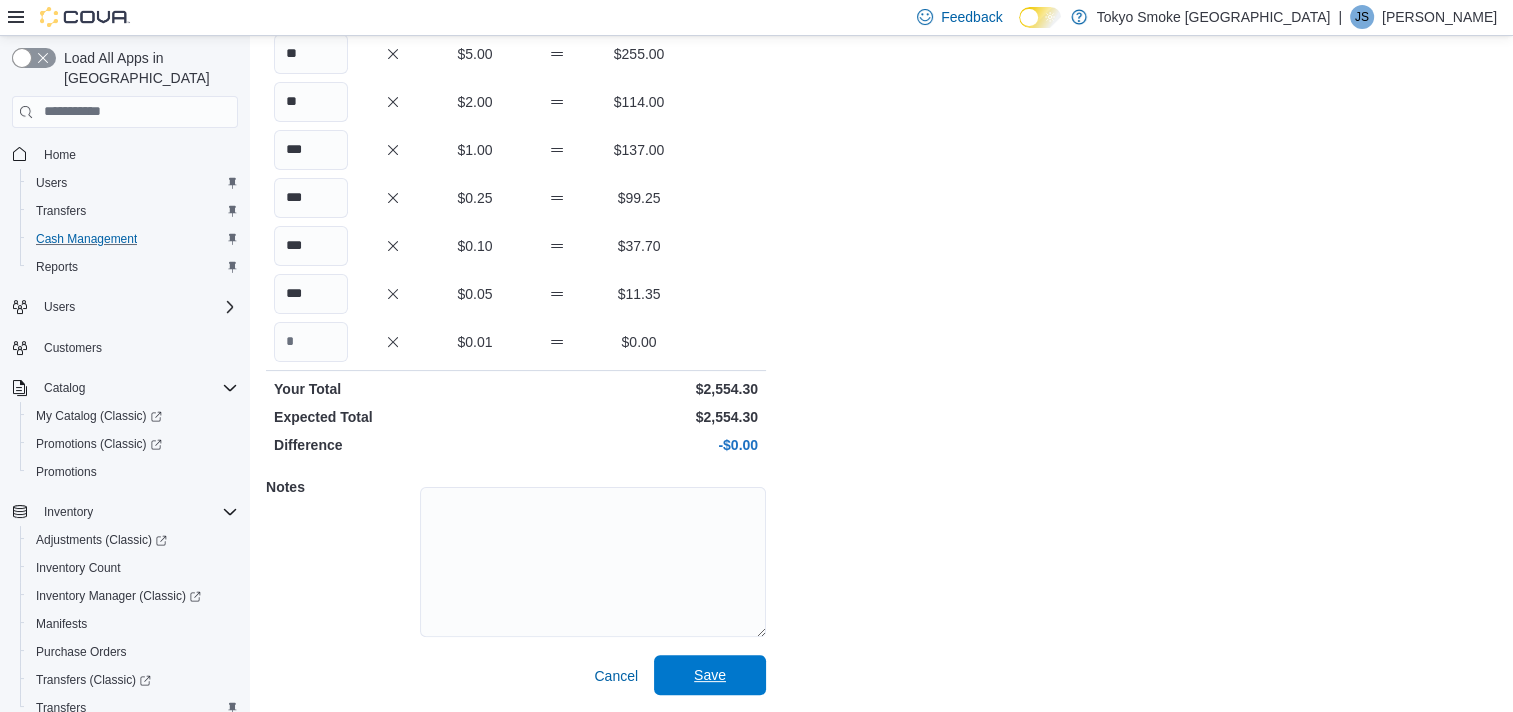 click on "Save" at bounding box center (710, 675) 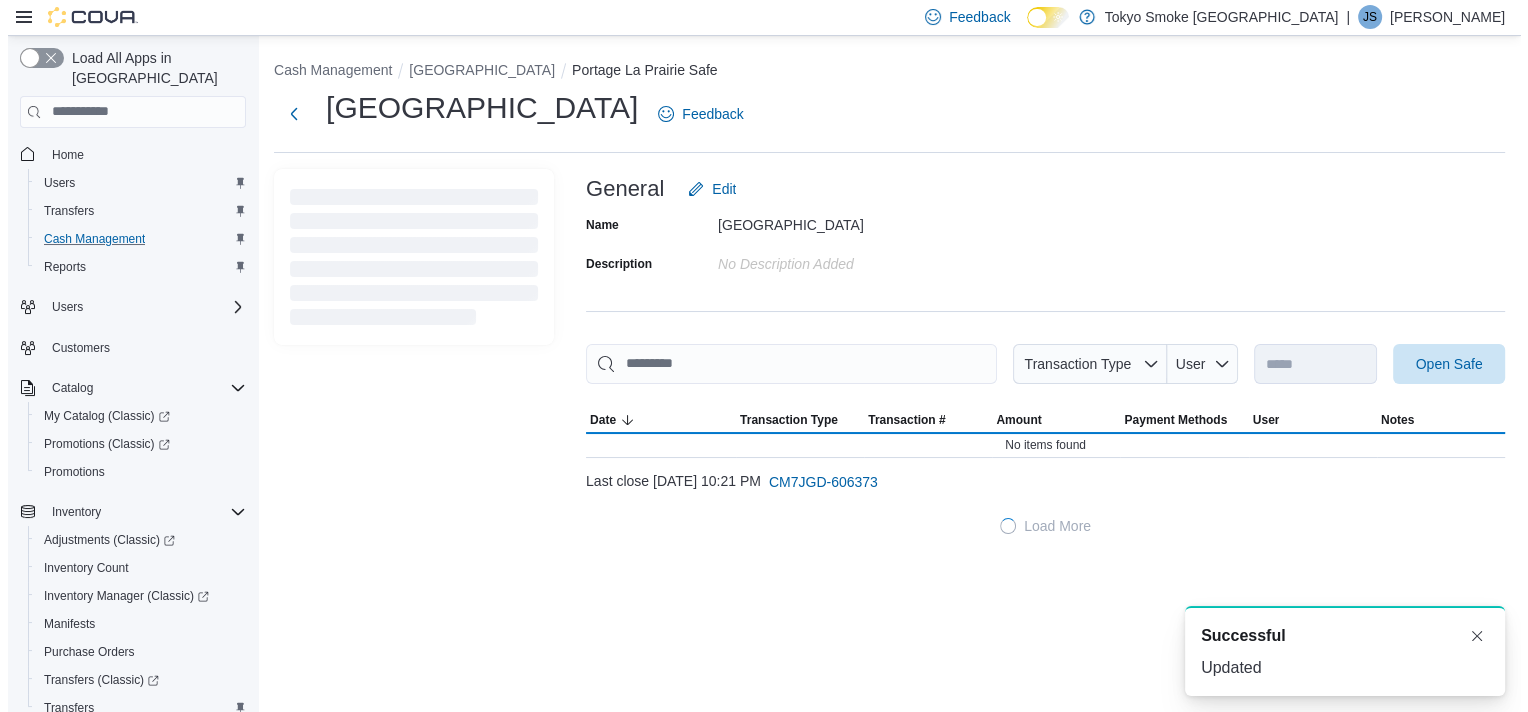 scroll, scrollTop: 0, scrollLeft: 0, axis: both 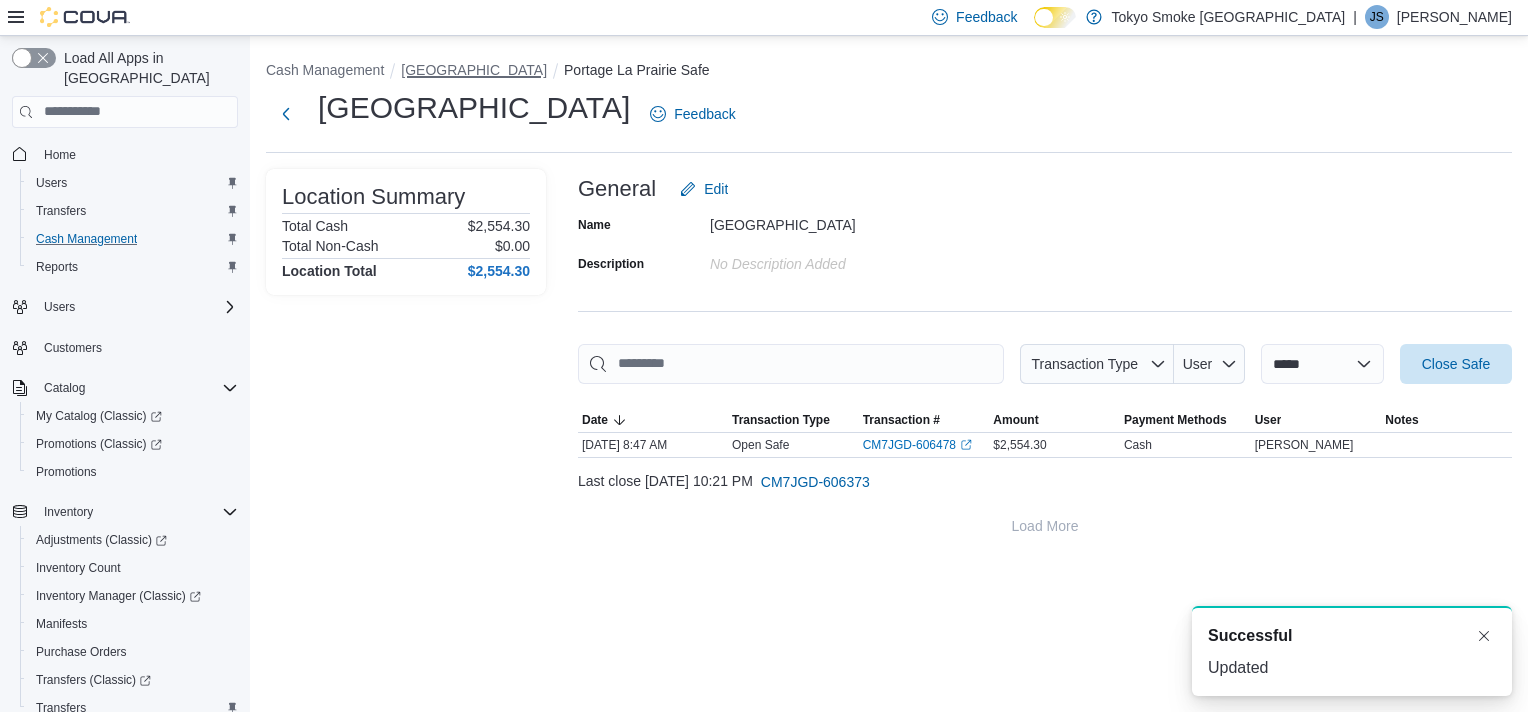 click on "[GEOGRAPHIC_DATA]" at bounding box center [474, 70] 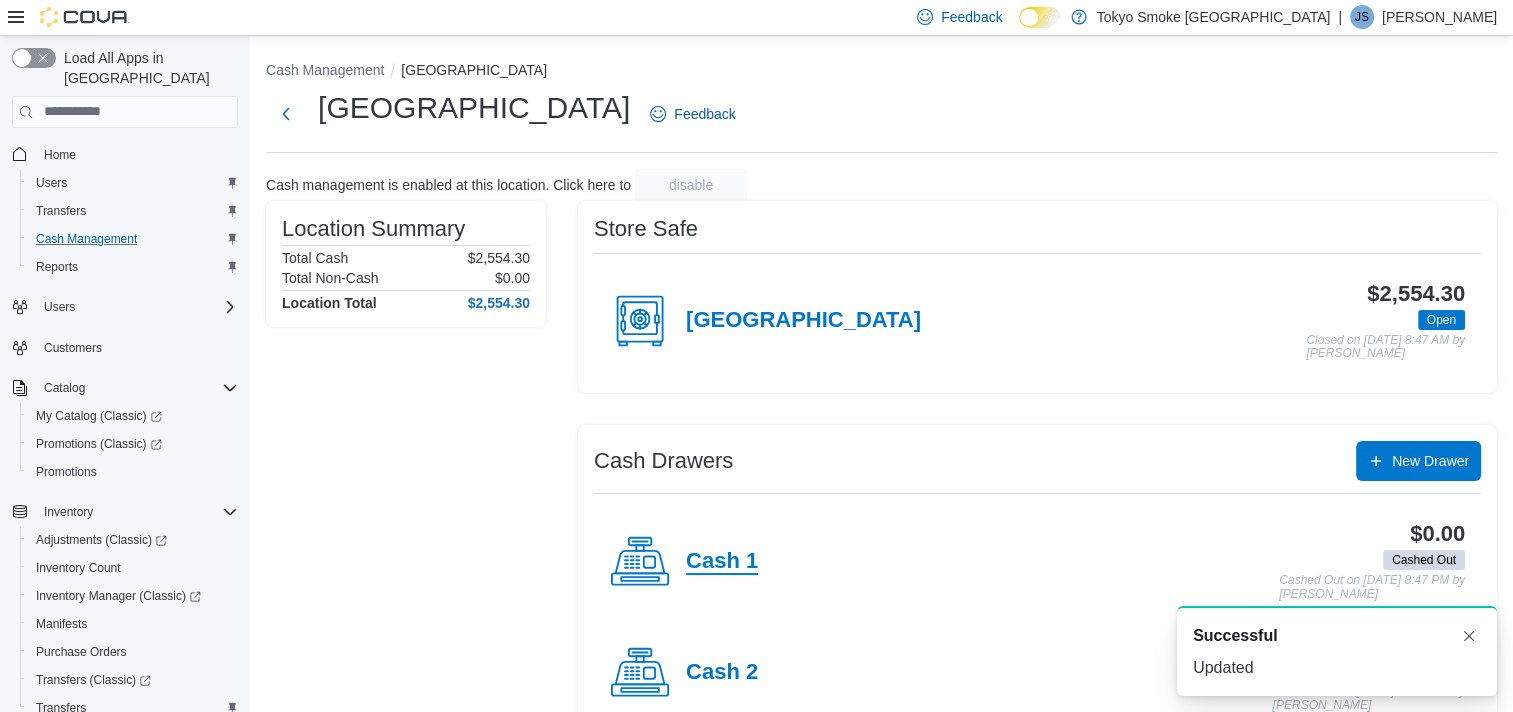 click on "Cash 1" at bounding box center (722, 562) 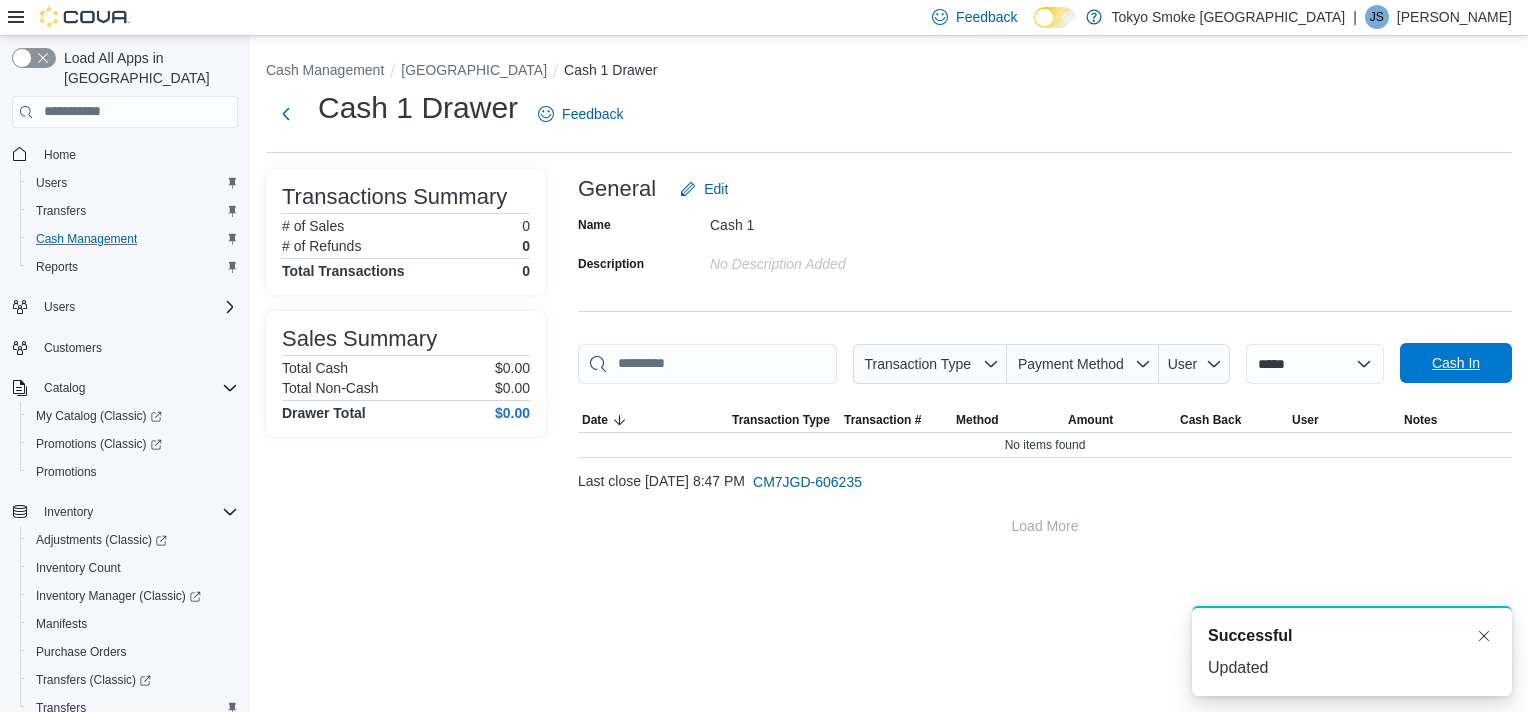 click on "Cash In" at bounding box center (1456, 363) 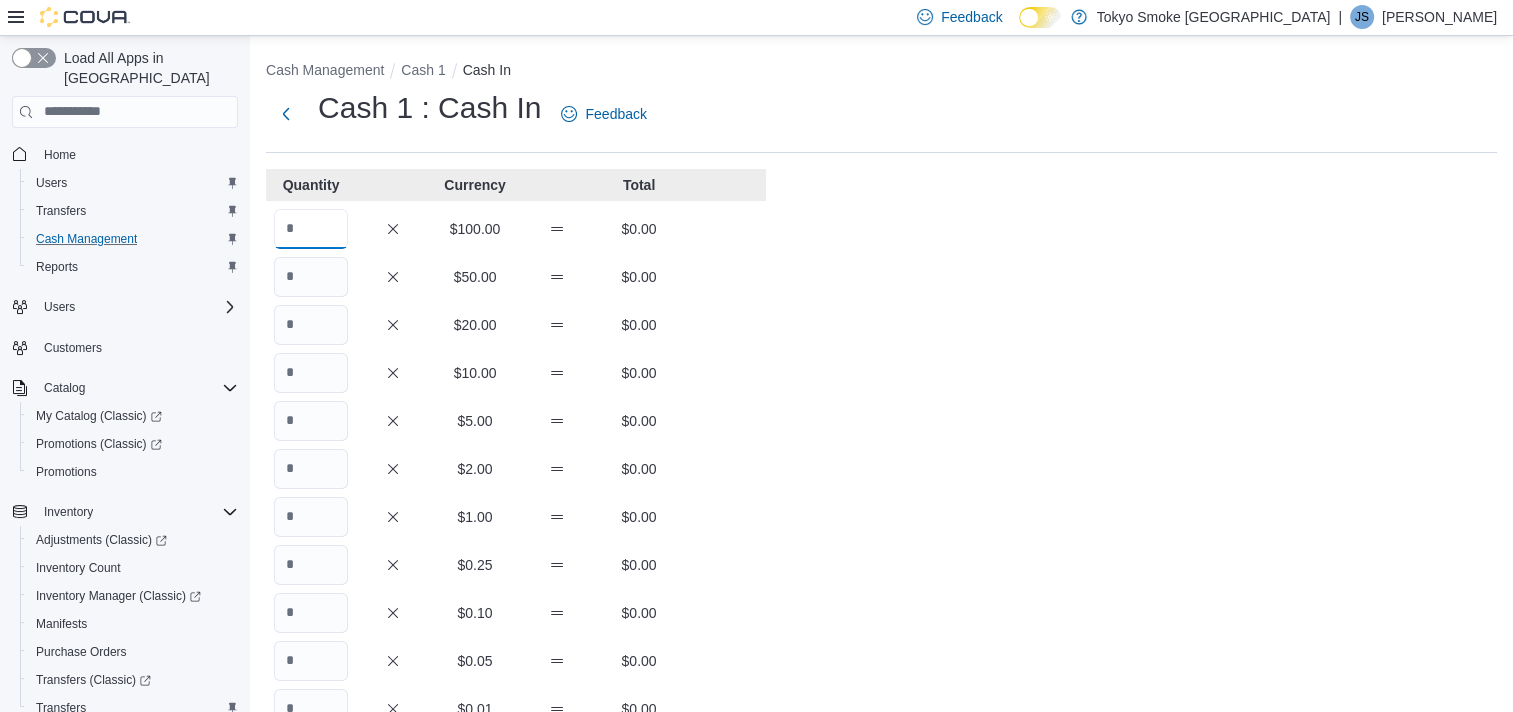 click at bounding box center (311, 229) 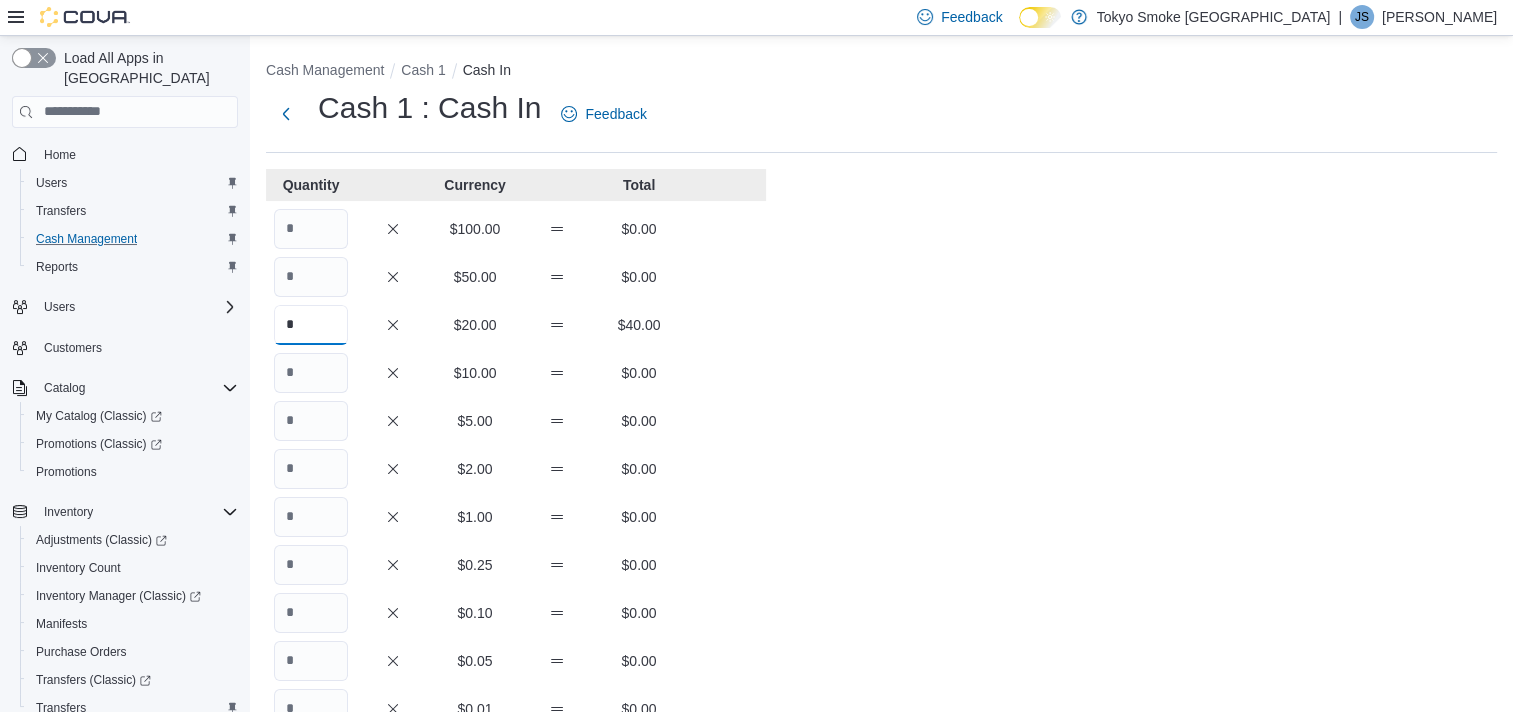 type on "*" 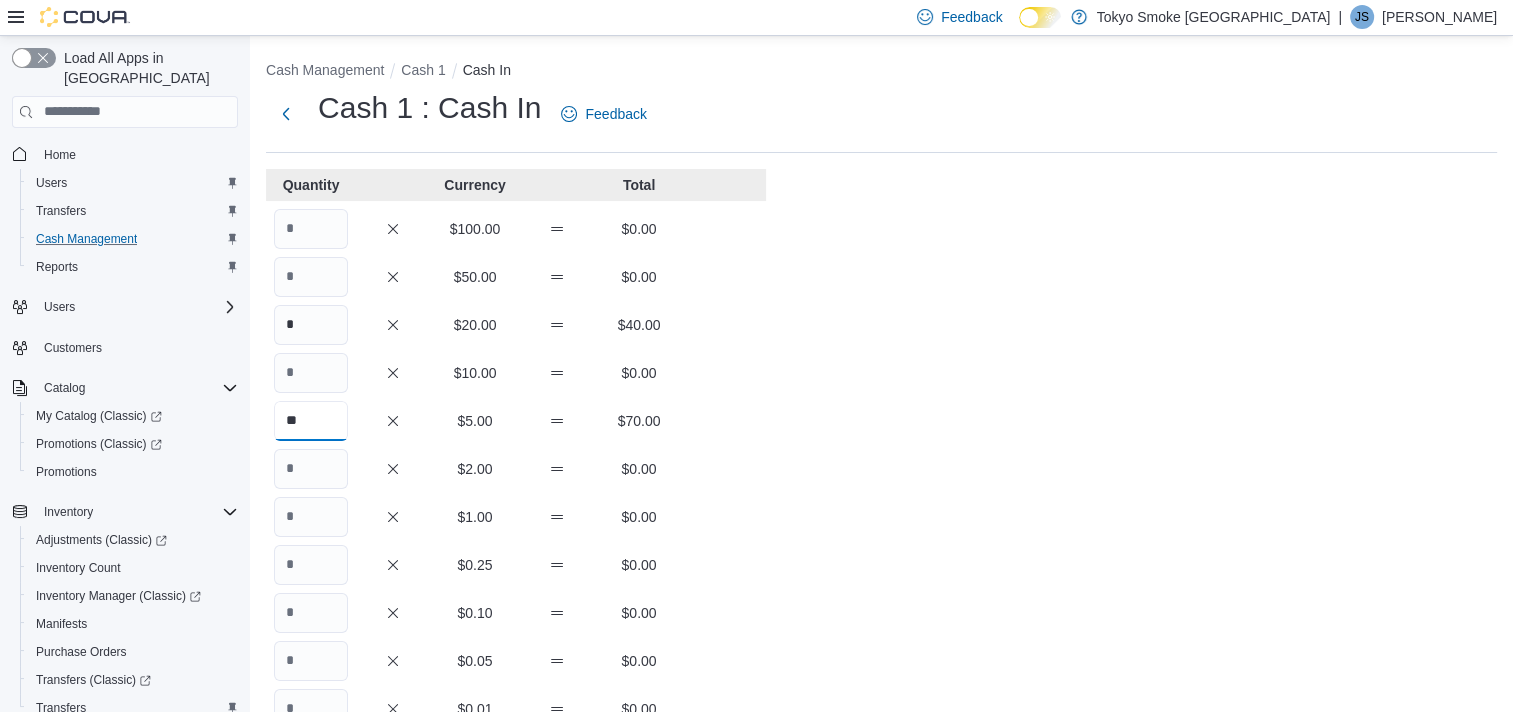 type on "**" 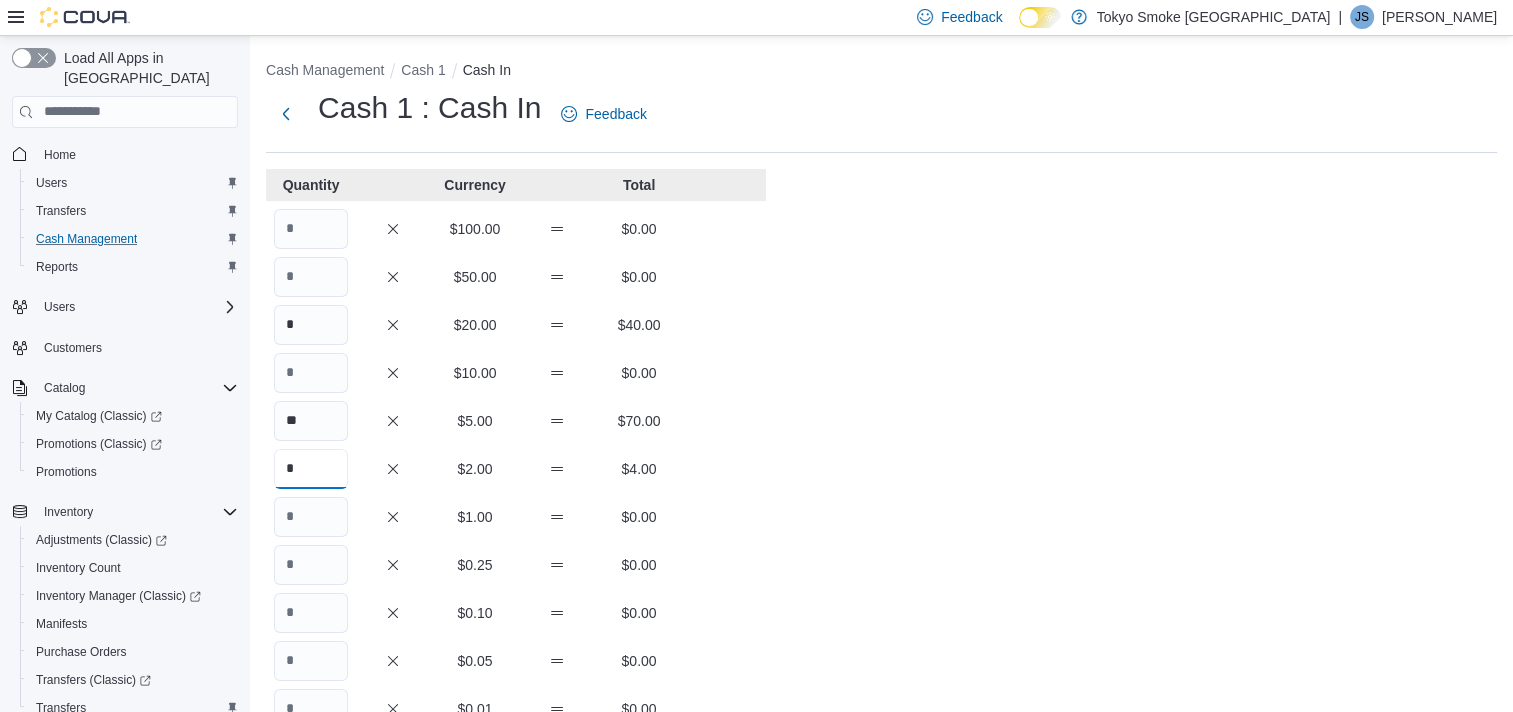 type on "*" 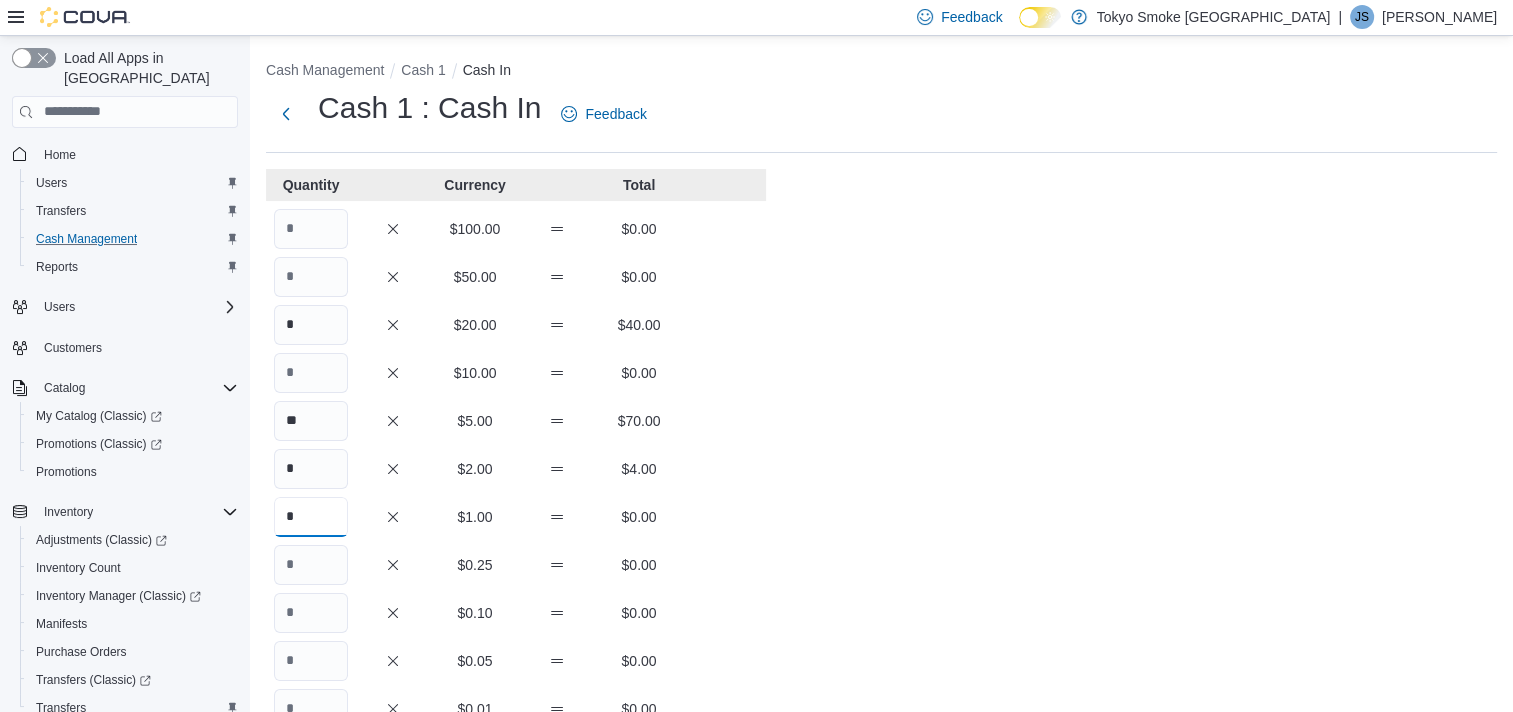 type on "*" 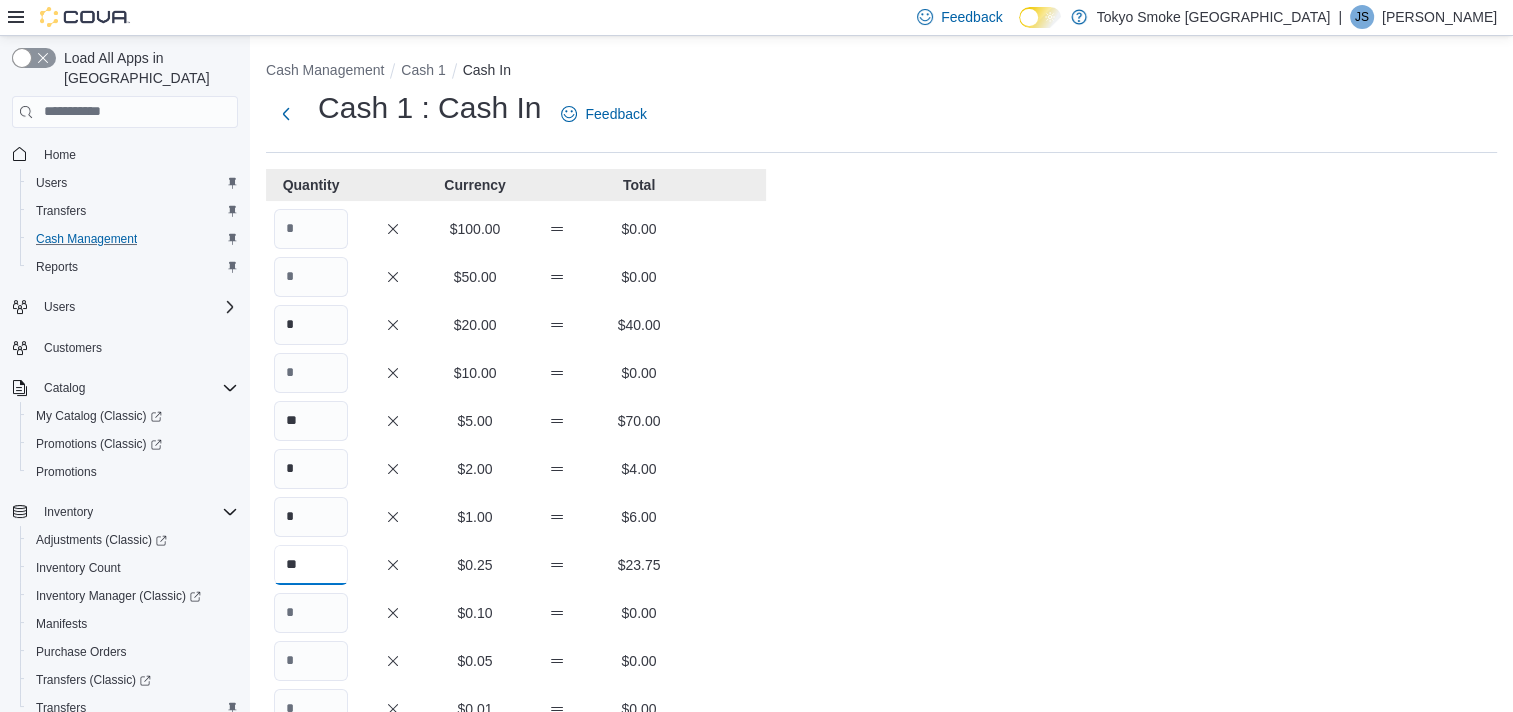 type on "**" 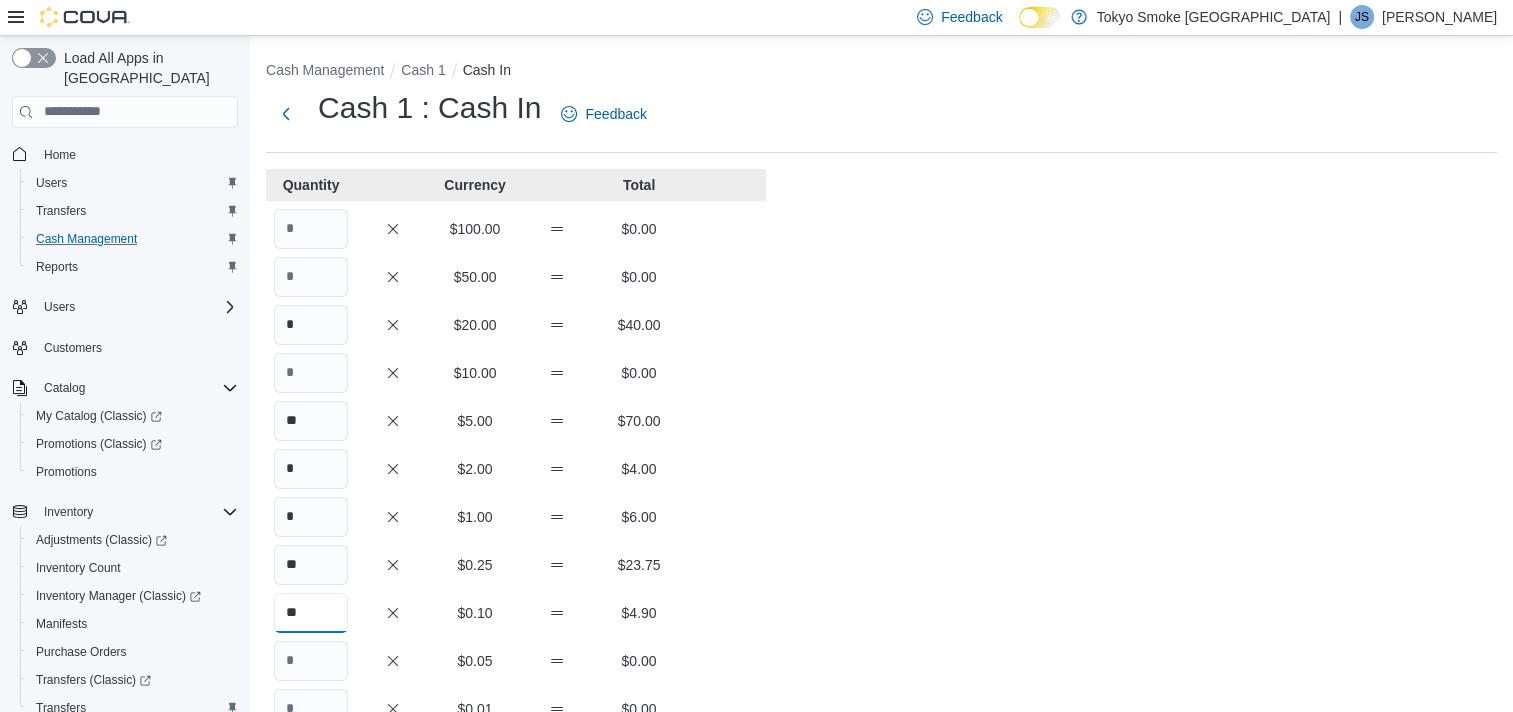 type on "**" 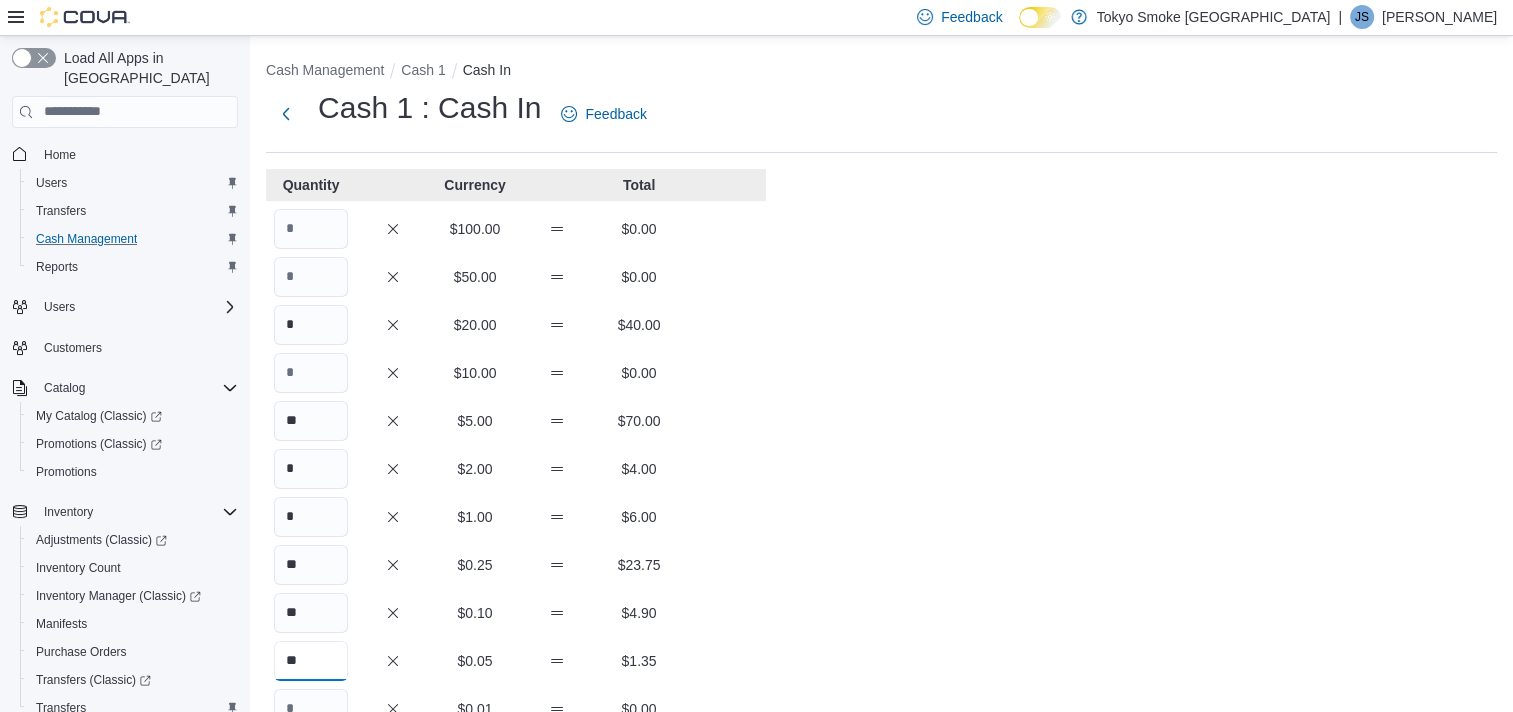 type on "**" 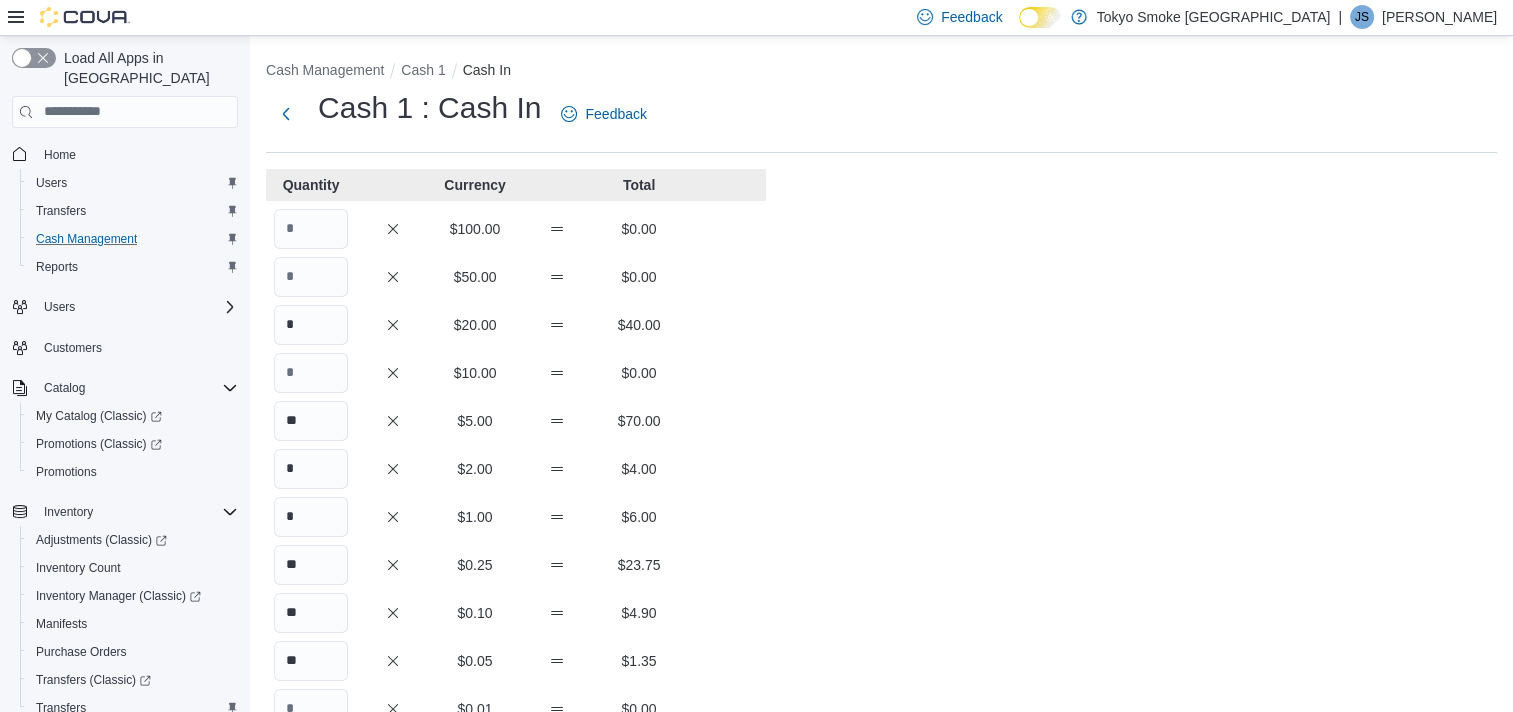click on "Cash Management Cash 1 Cash In Cash 1 : Cash In Feedback   Quantity Currency Total $100.00 $0.00 $50.00 $0.00 * $20.00 $40.00 $10.00 $0.00 ** $5.00 $70.00 * $2.00 $4.00 * $1.00 $6.00 ** $0.25 $23.75 ** $0.10 $4.90 ** $0.05 $1.35 $0.01 $0.00 Your Total $150.00 Expected Total $0.00 Difference $150.00 Notes Cancel Save" at bounding box center [881, 557] 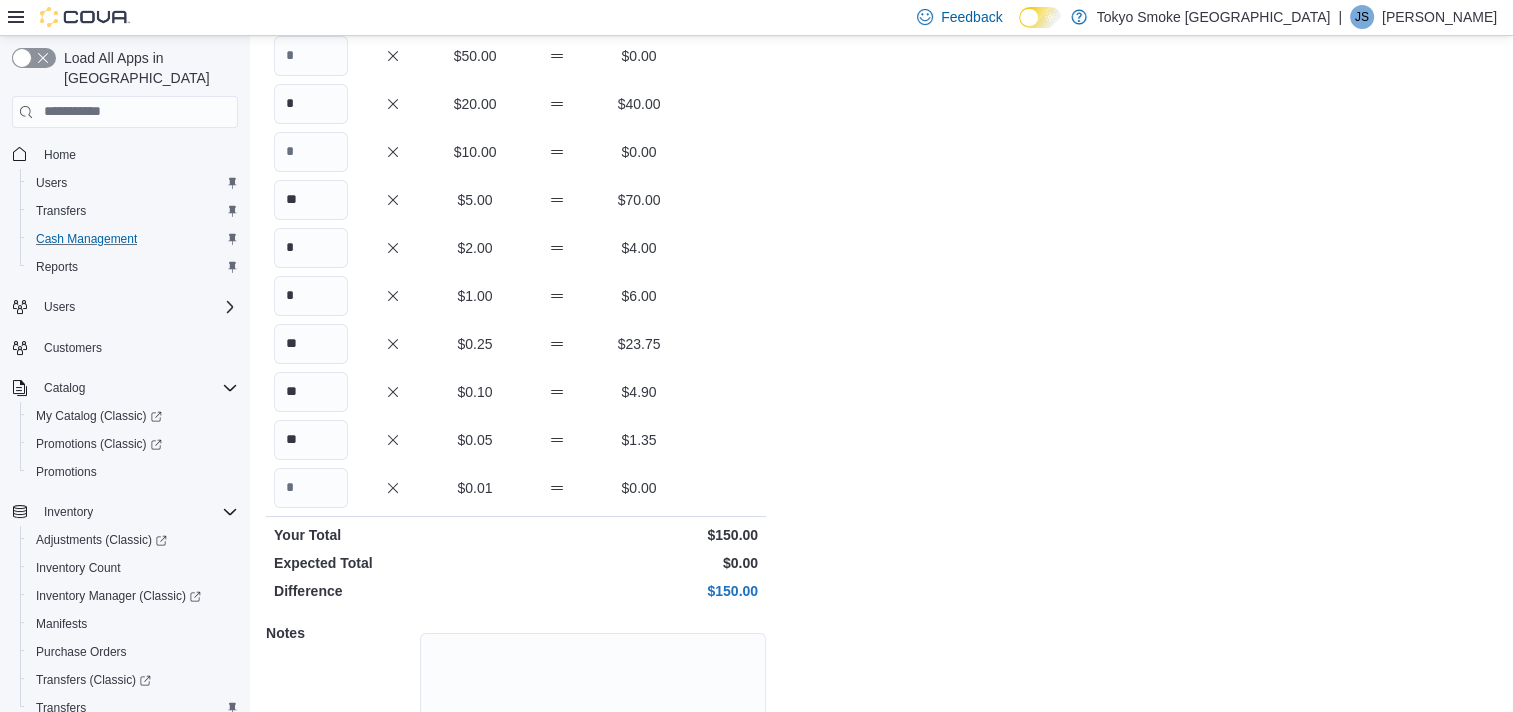scroll, scrollTop: 367, scrollLeft: 0, axis: vertical 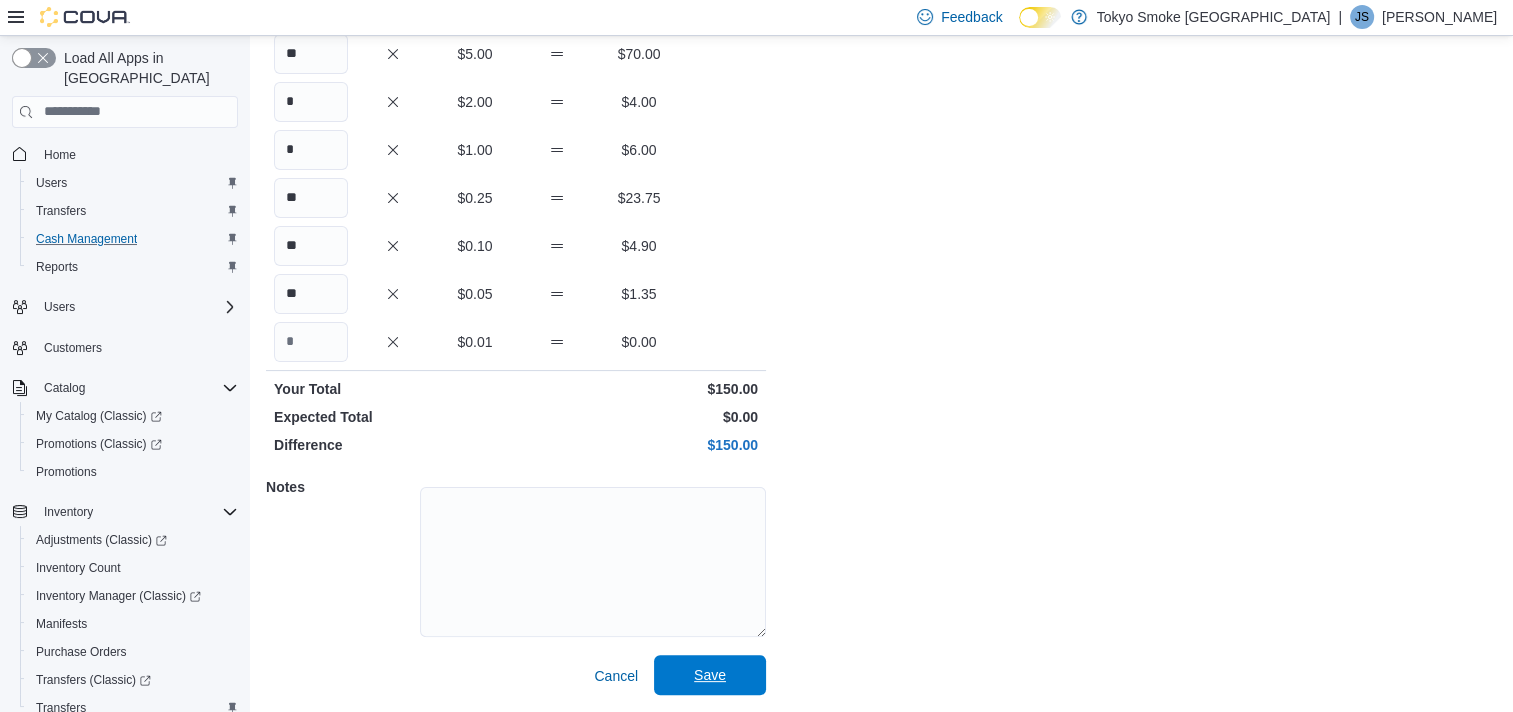 click on "Save" at bounding box center [710, 675] 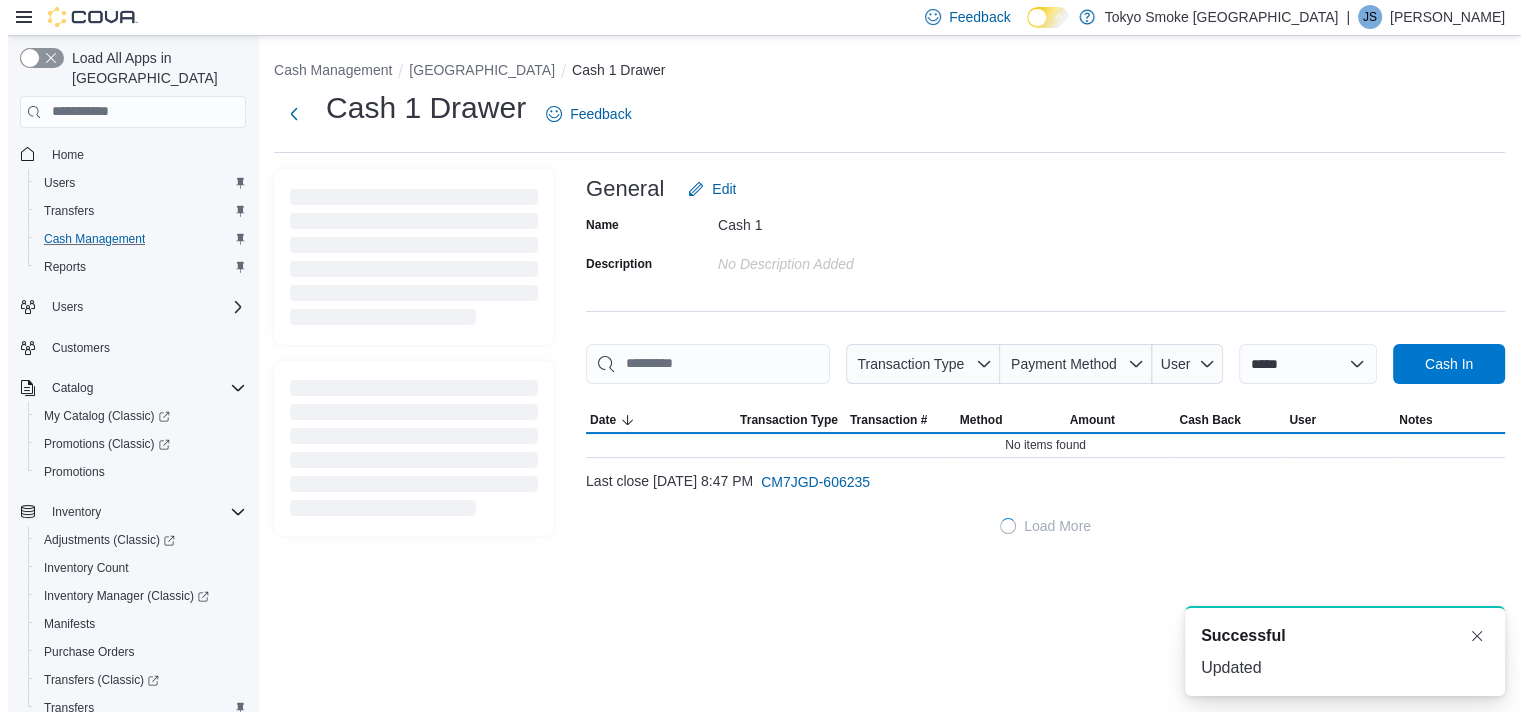 scroll, scrollTop: 0, scrollLeft: 0, axis: both 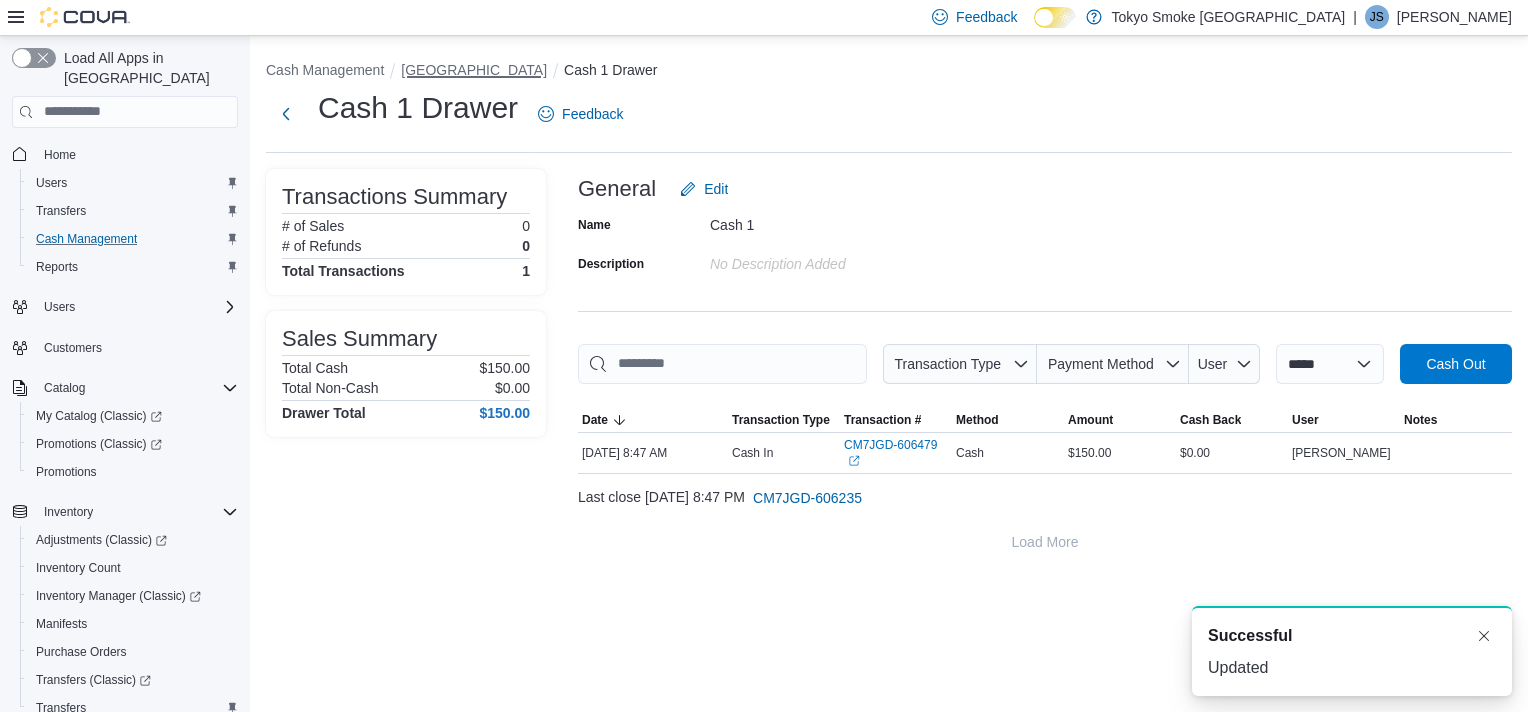 click on "[GEOGRAPHIC_DATA]" at bounding box center (474, 70) 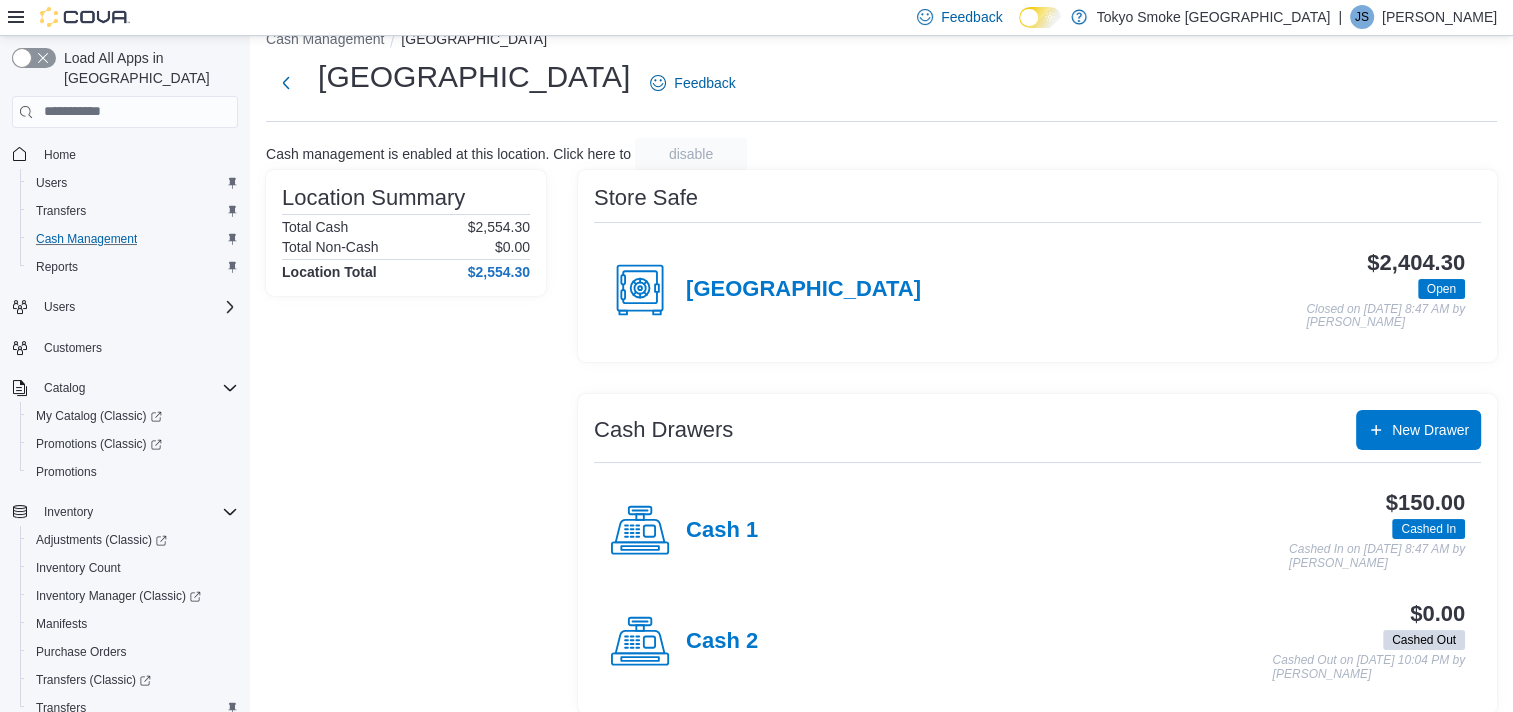 scroll, scrollTop: 48, scrollLeft: 0, axis: vertical 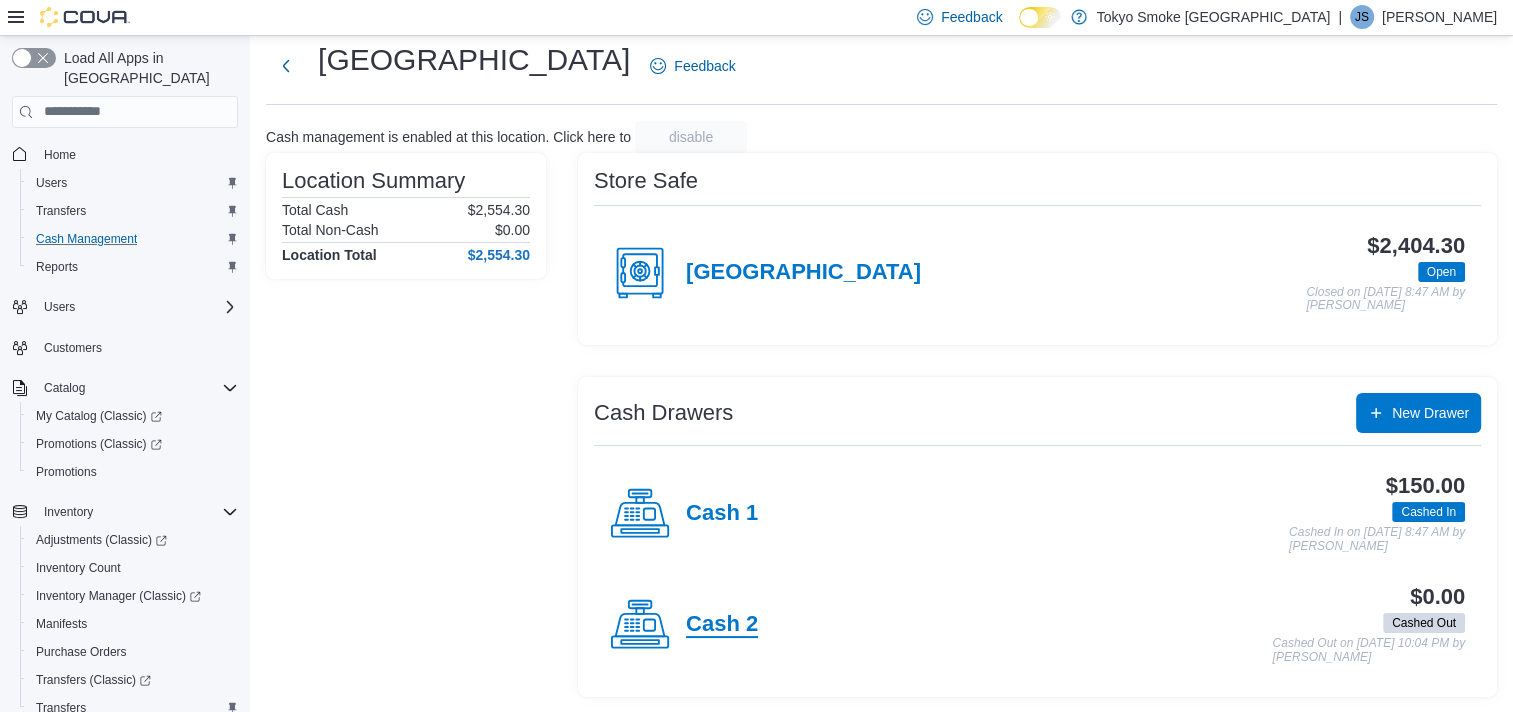 click on "Cash 2" at bounding box center (722, 625) 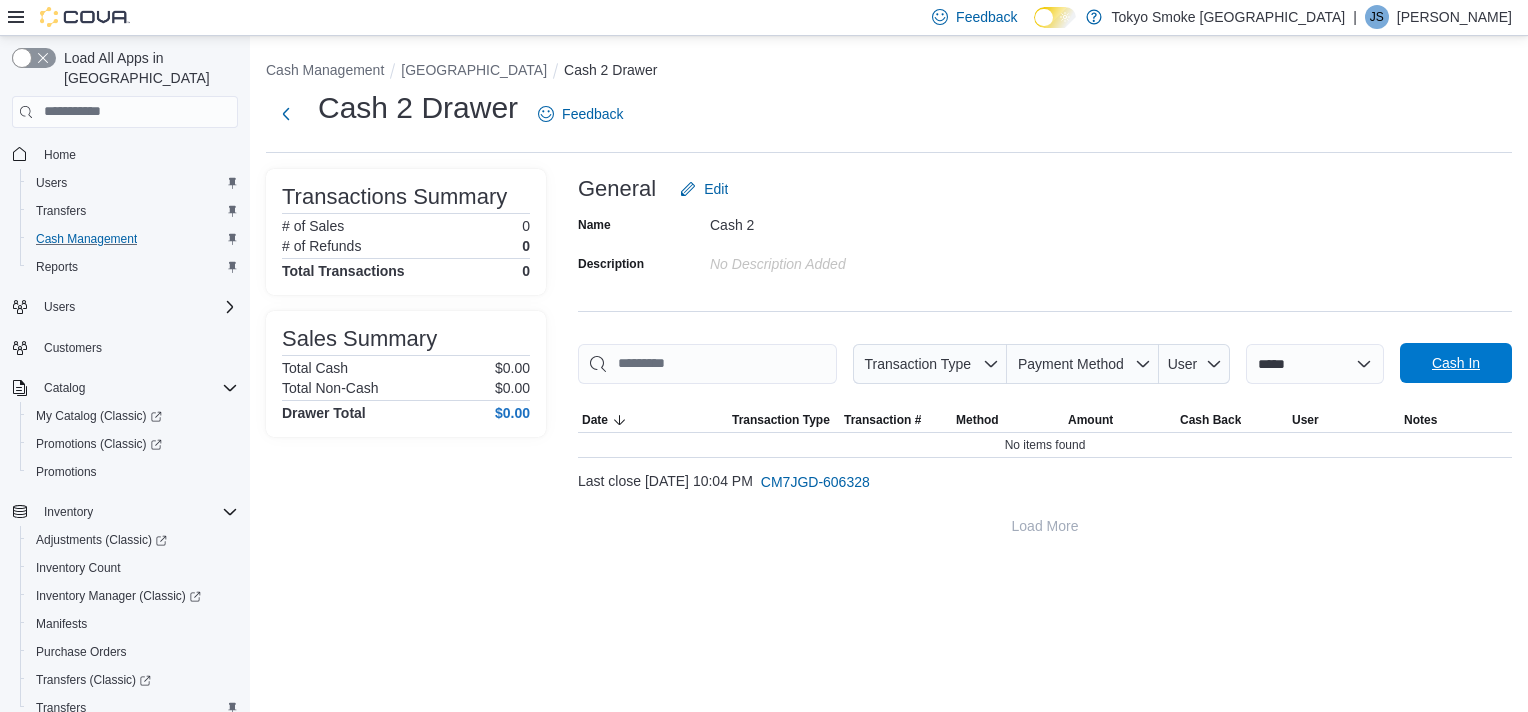 click on "Cash In" at bounding box center (1456, 363) 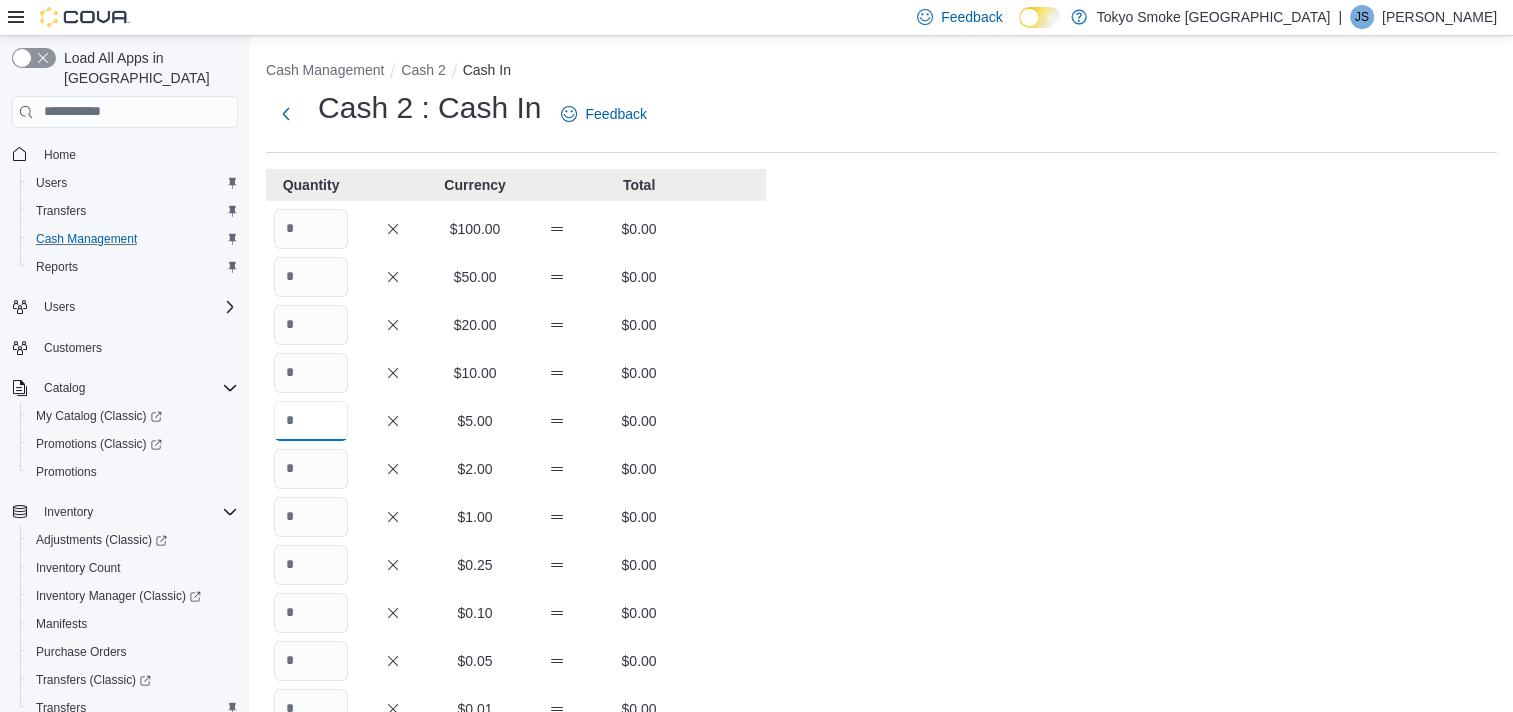 click at bounding box center (311, 421) 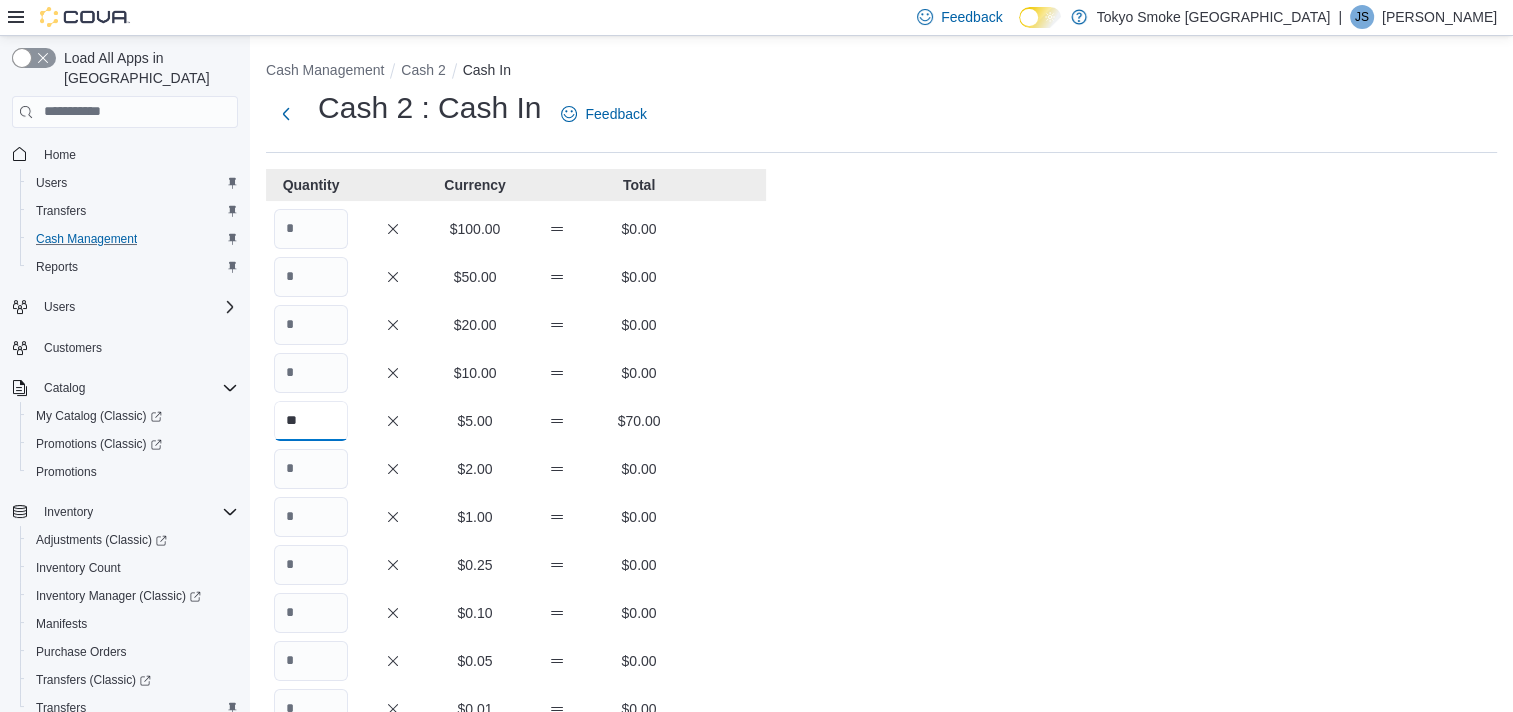 type on "**" 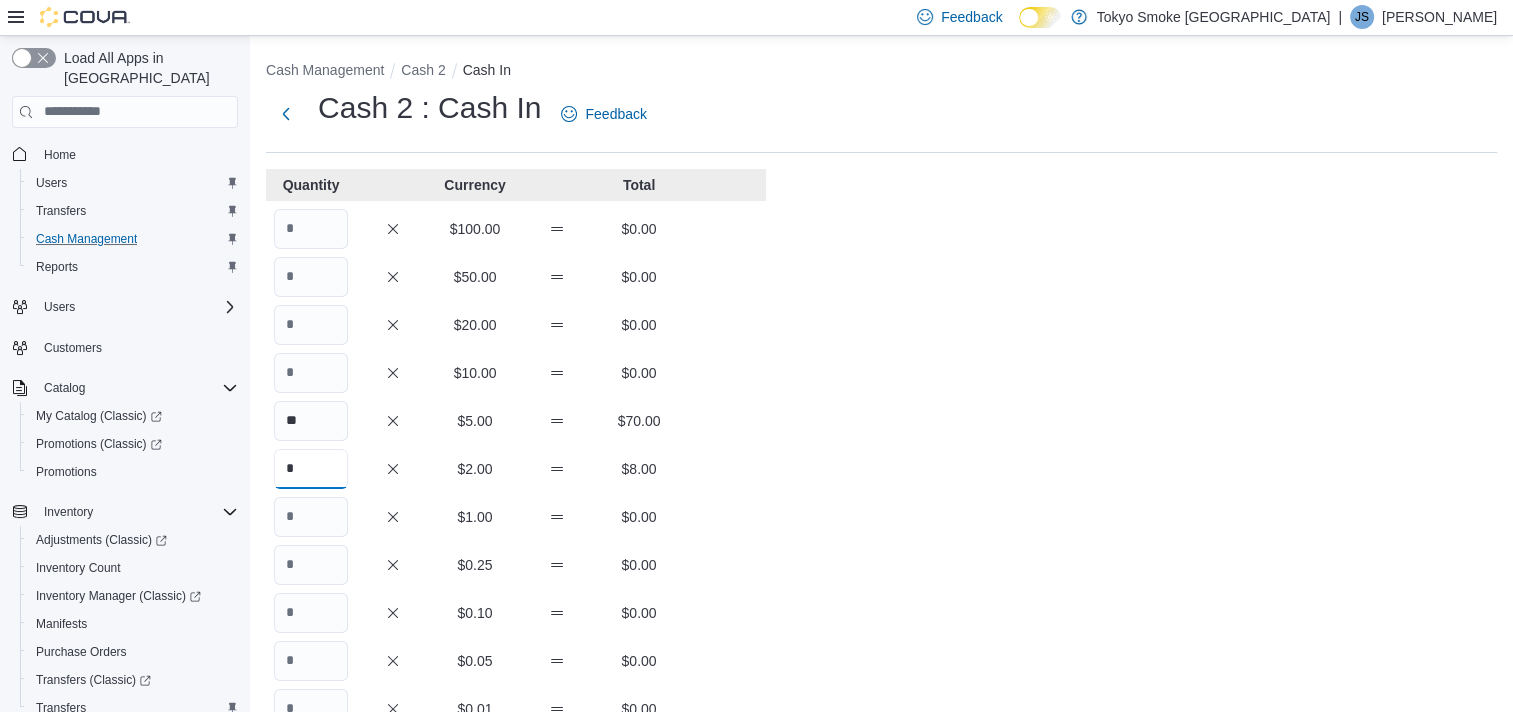 type on "*" 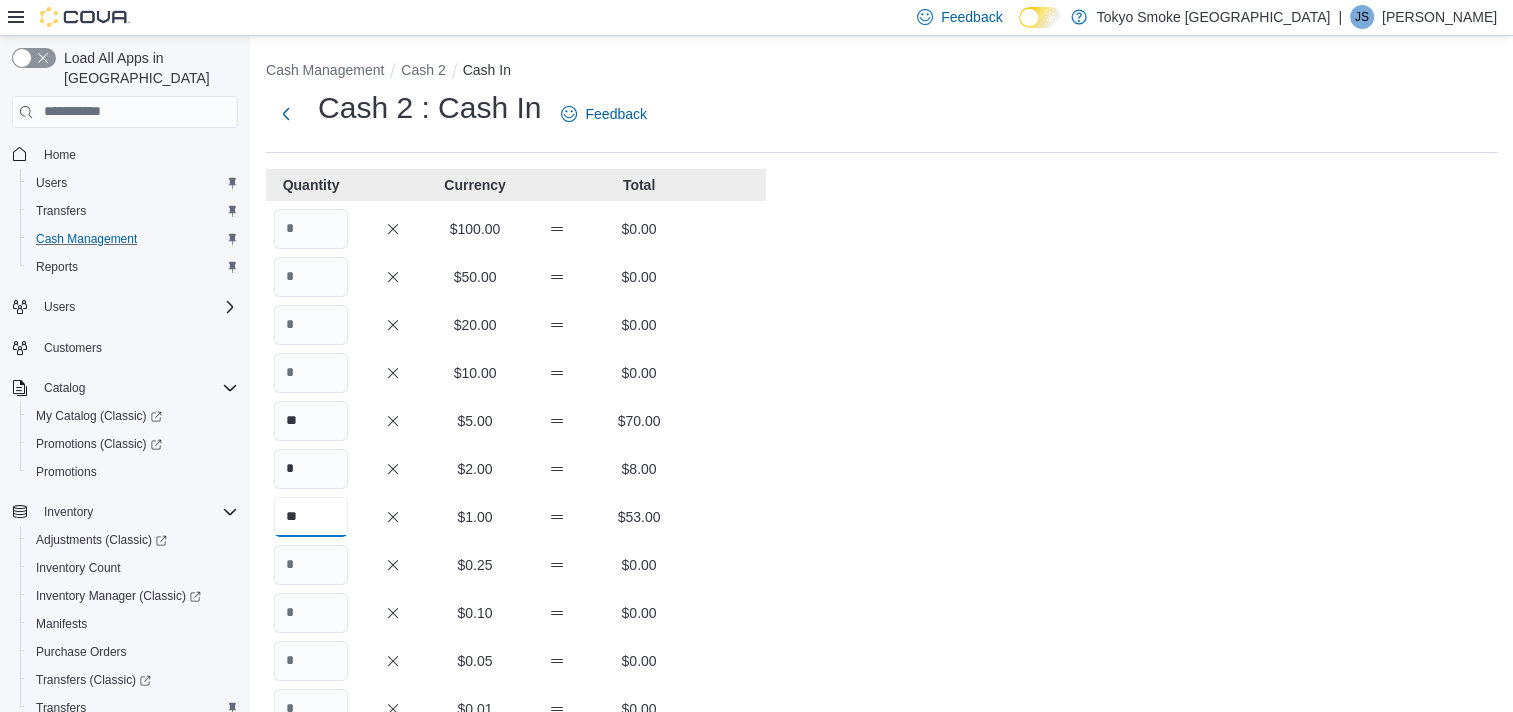 type on "**" 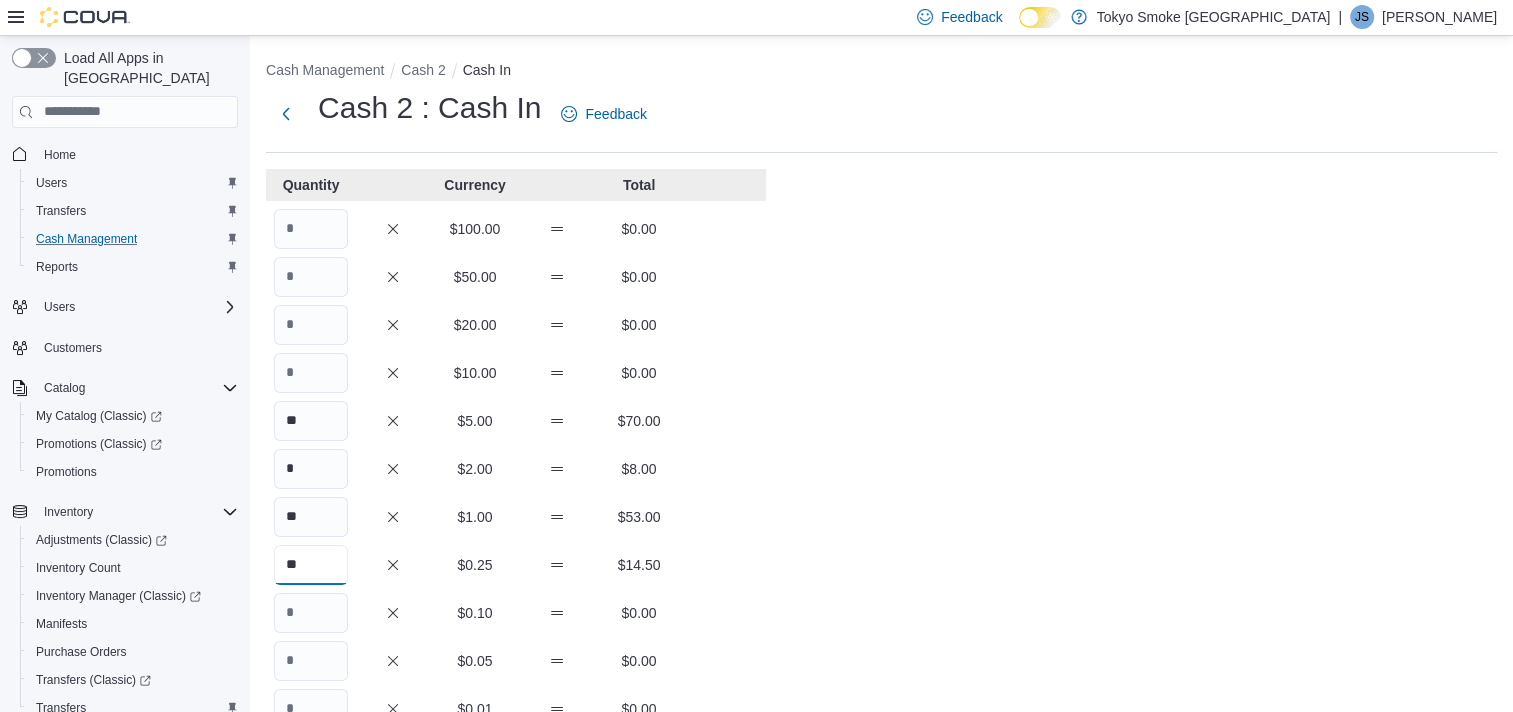 type on "**" 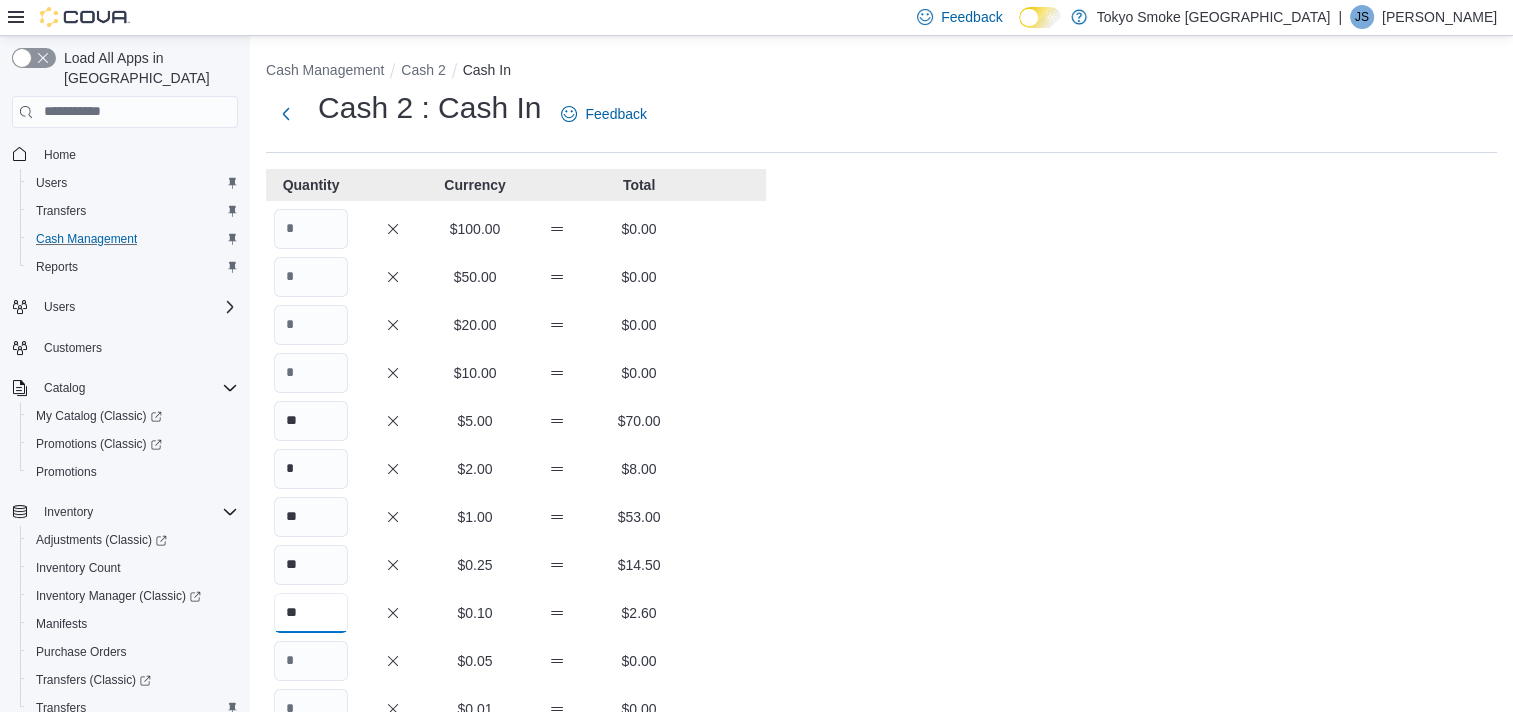type on "**" 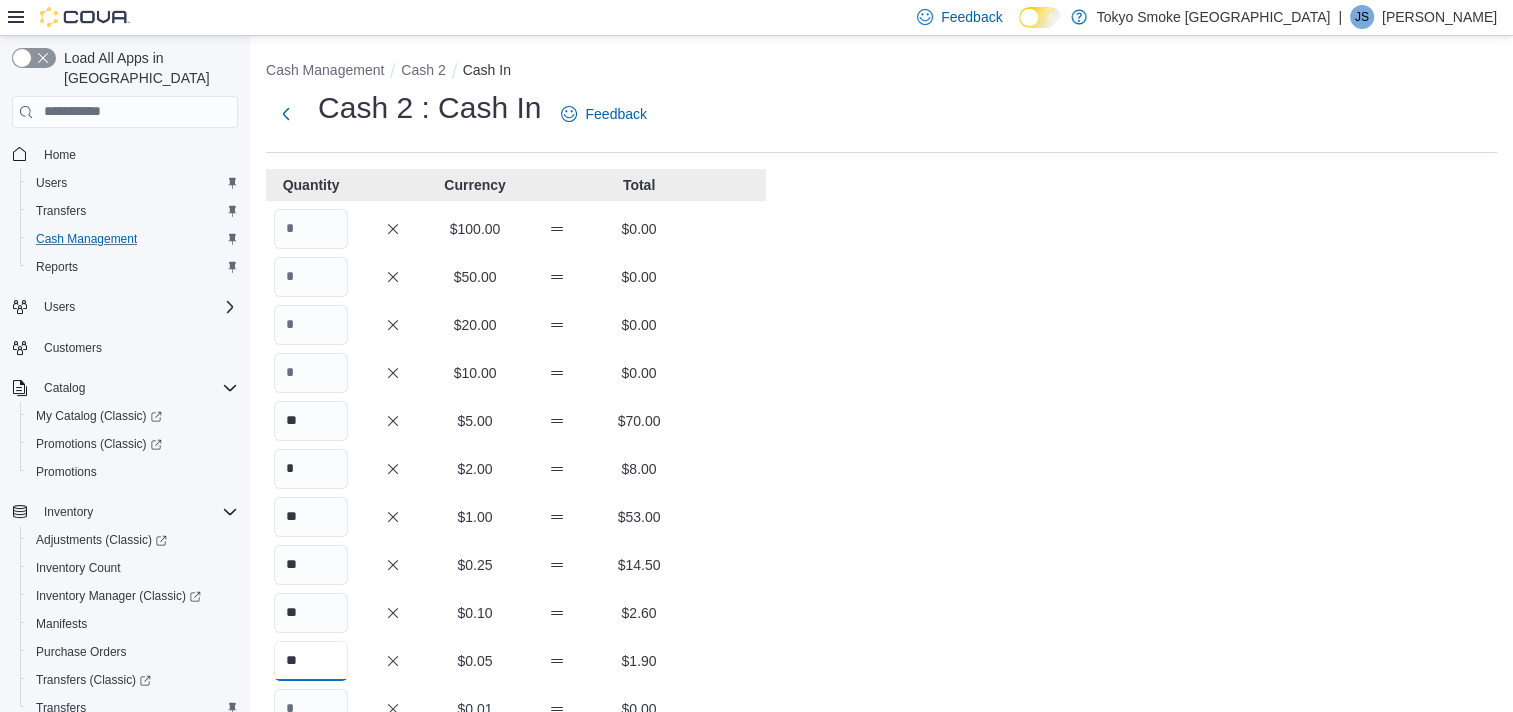 type on "**" 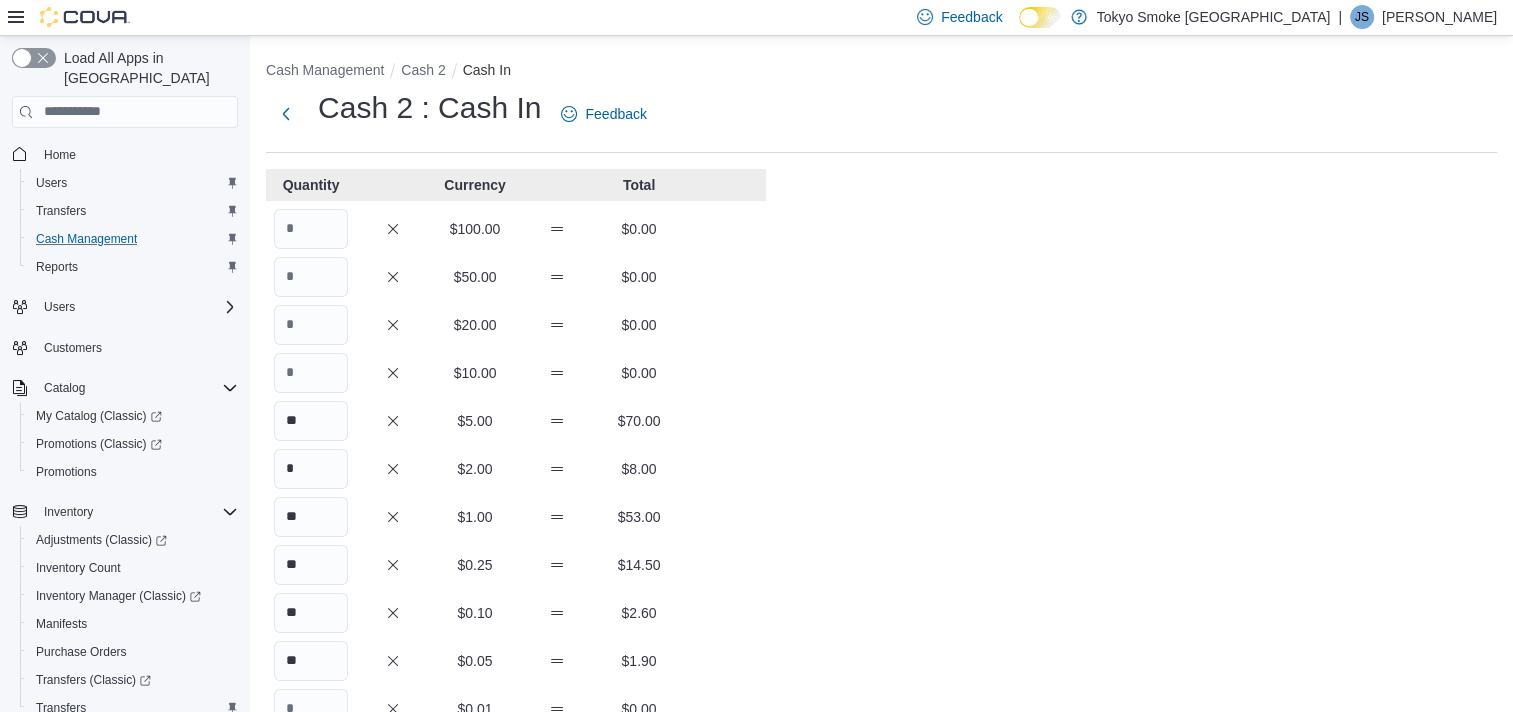 click on "Cash Management Cash 2 Cash In Cash 2 : Cash In Feedback   Quantity Currency Total $100.00 $0.00 $50.00 $0.00 $20.00 $0.00 $10.00 $0.00 ** $5.00 $70.00 * $2.00 $8.00 ** $1.00 $53.00 ** $0.25 $14.50 ** $0.10 $2.60 ** $0.05 $1.90 $0.01 $0.00 Your Total $150.00 Expected Total $0.00 Difference $150.00 Notes Cancel Save" at bounding box center [881, 557] 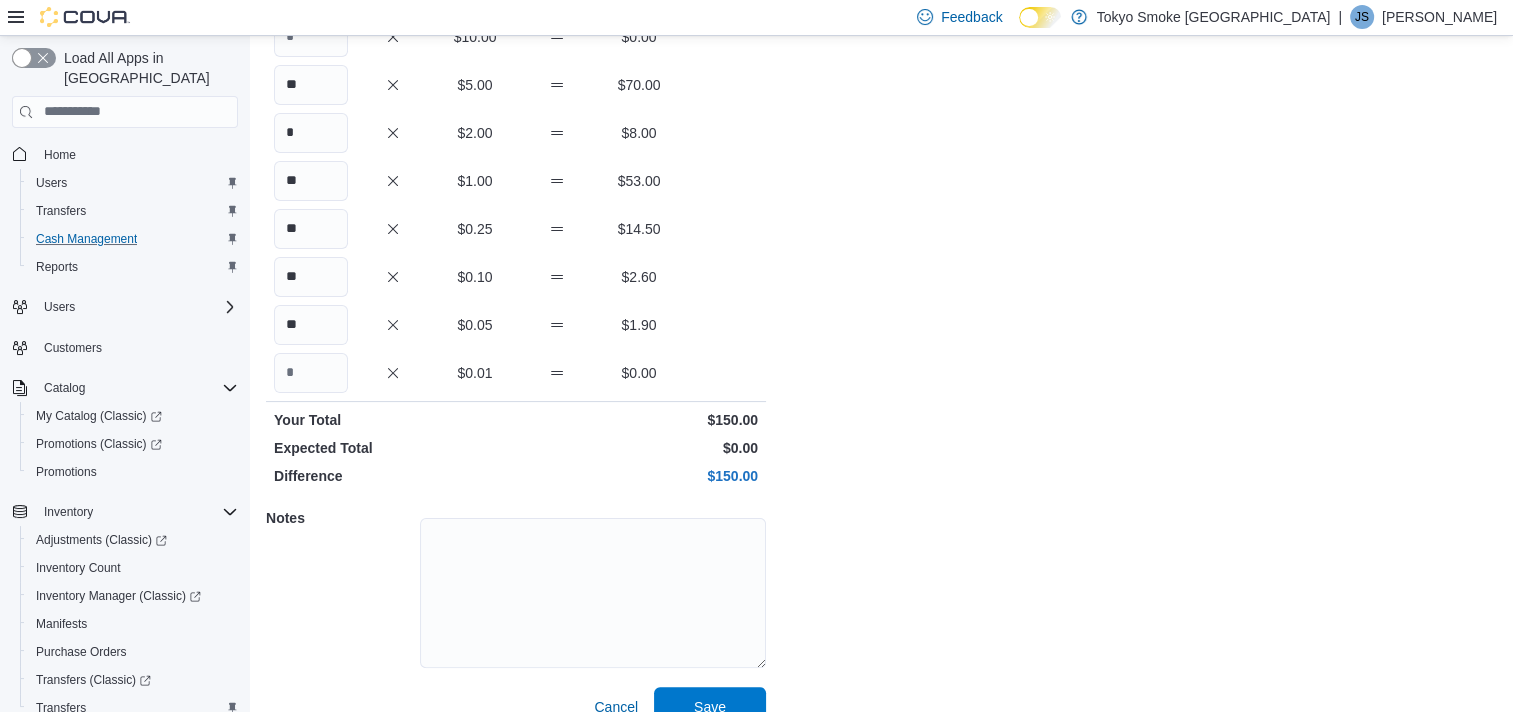 scroll, scrollTop: 367, scrollLeft: 0, axis: vertical 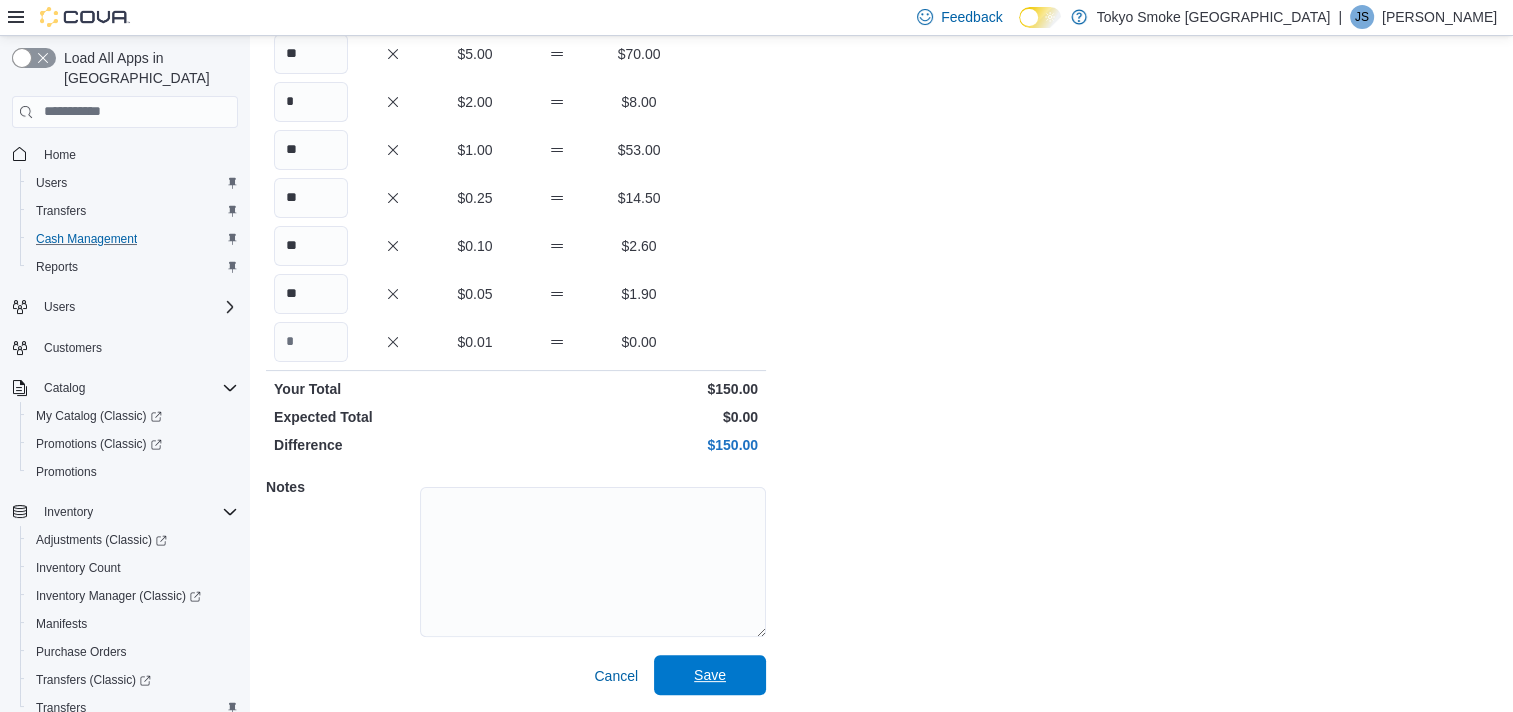 click on "Save" at bounding box center [710, 675] 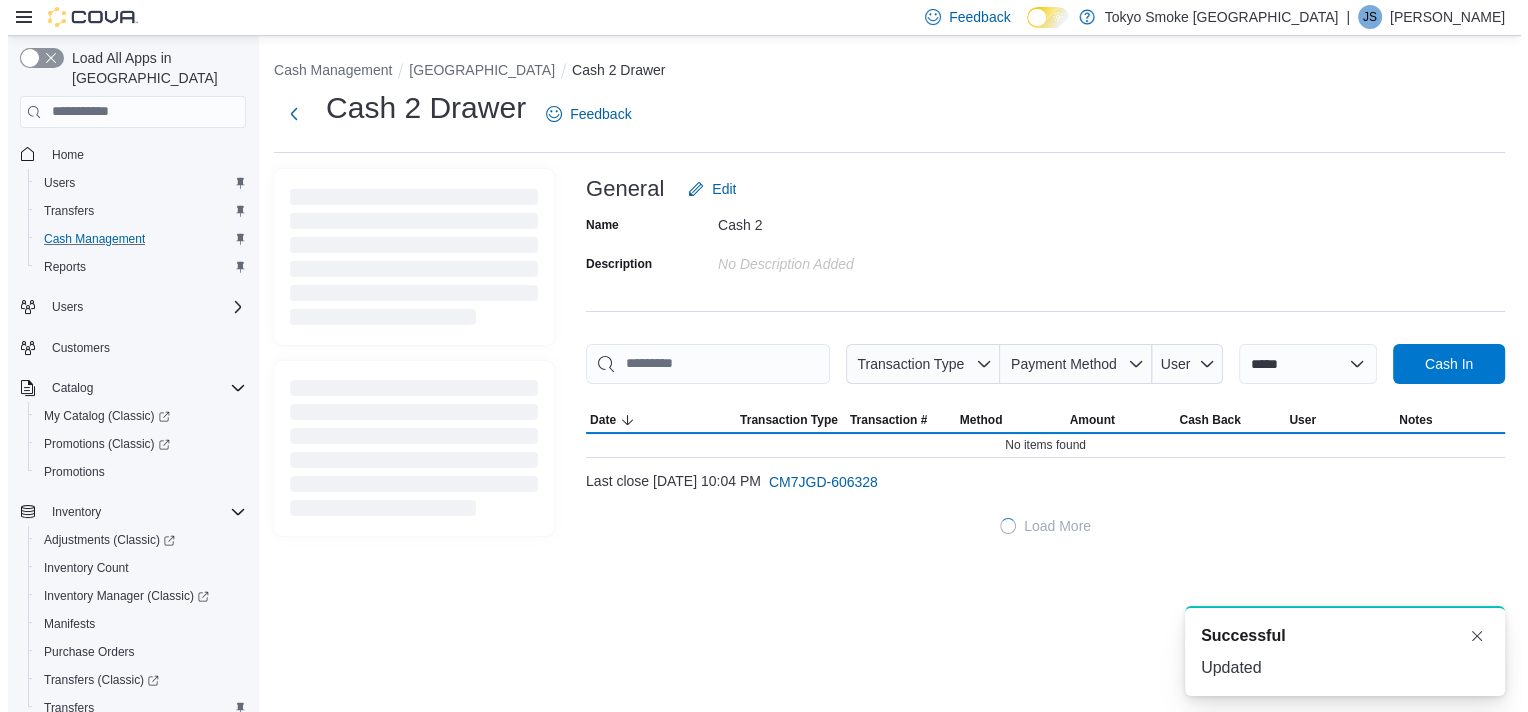 scroll, scrollTop: 0, scrollLeft: 0, axis: both 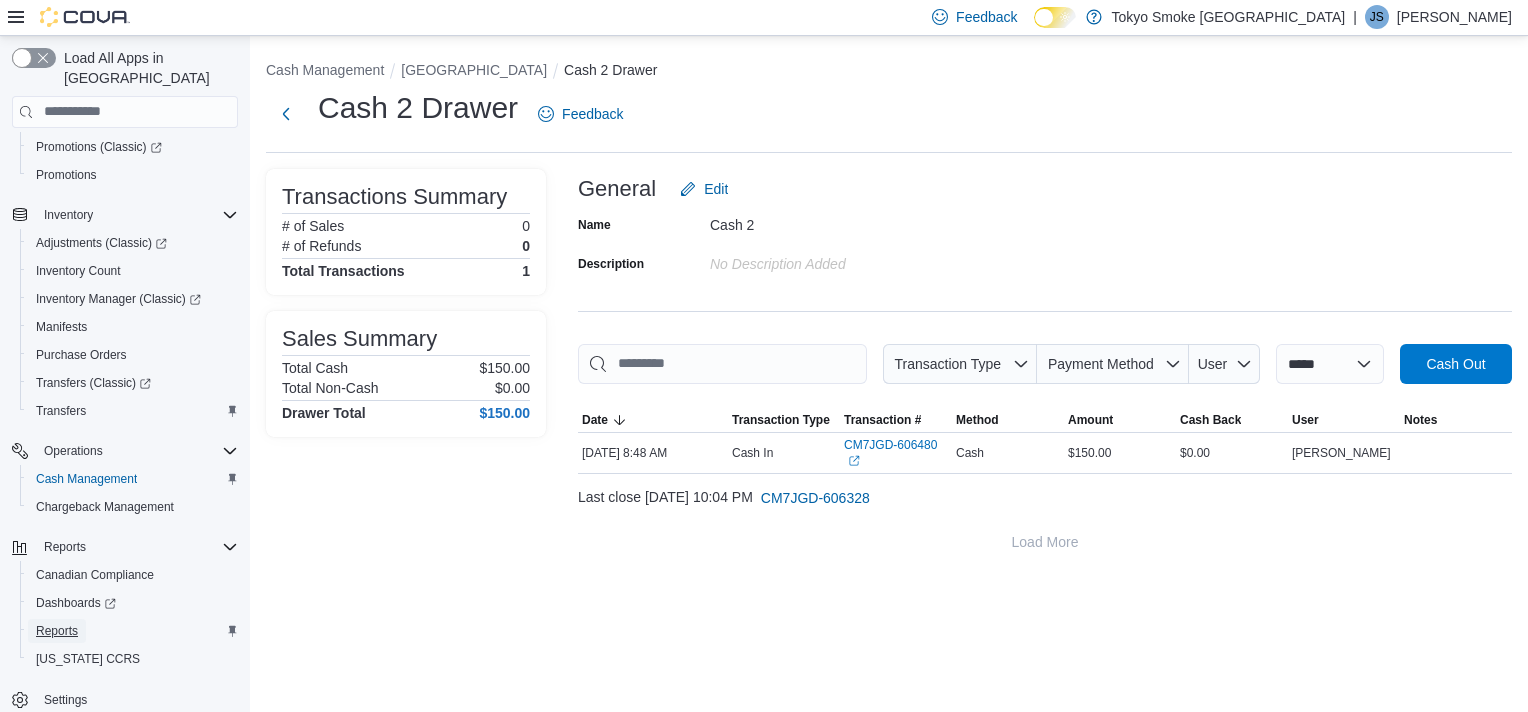 click on "Reports" at bounding box center [57, 631] 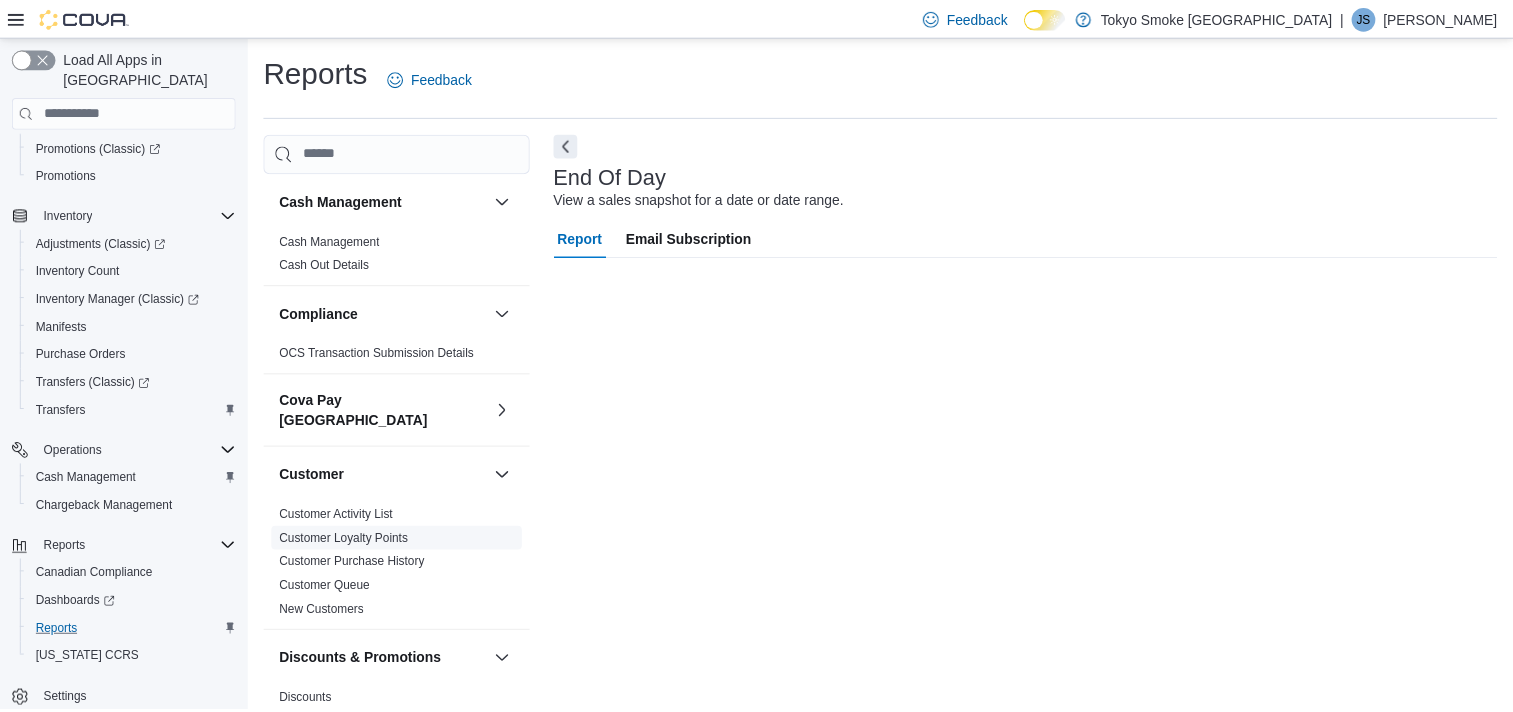 scroll, scrollTop: 7, scrollLeft: 0, axis: vertical 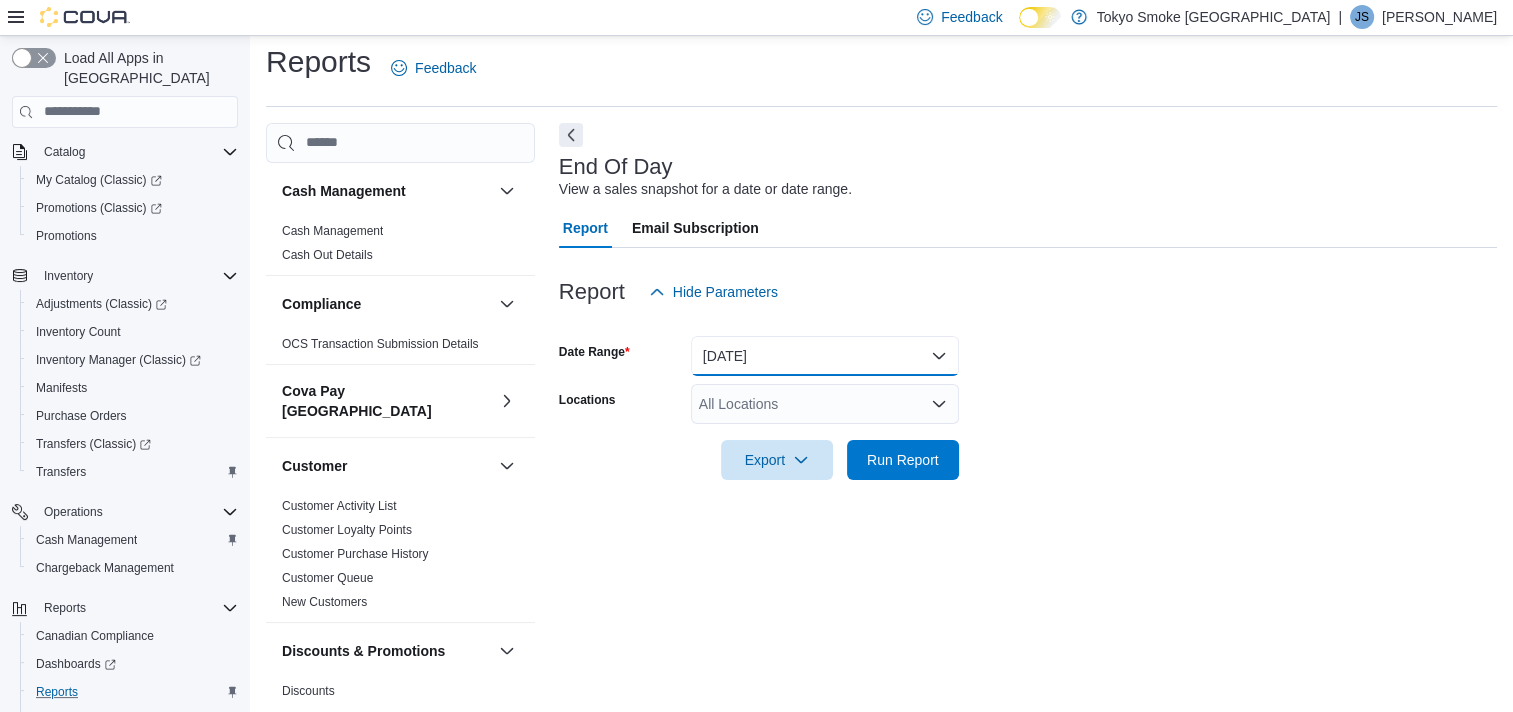 click on "[DATE]" at bounding box center [825, 356] 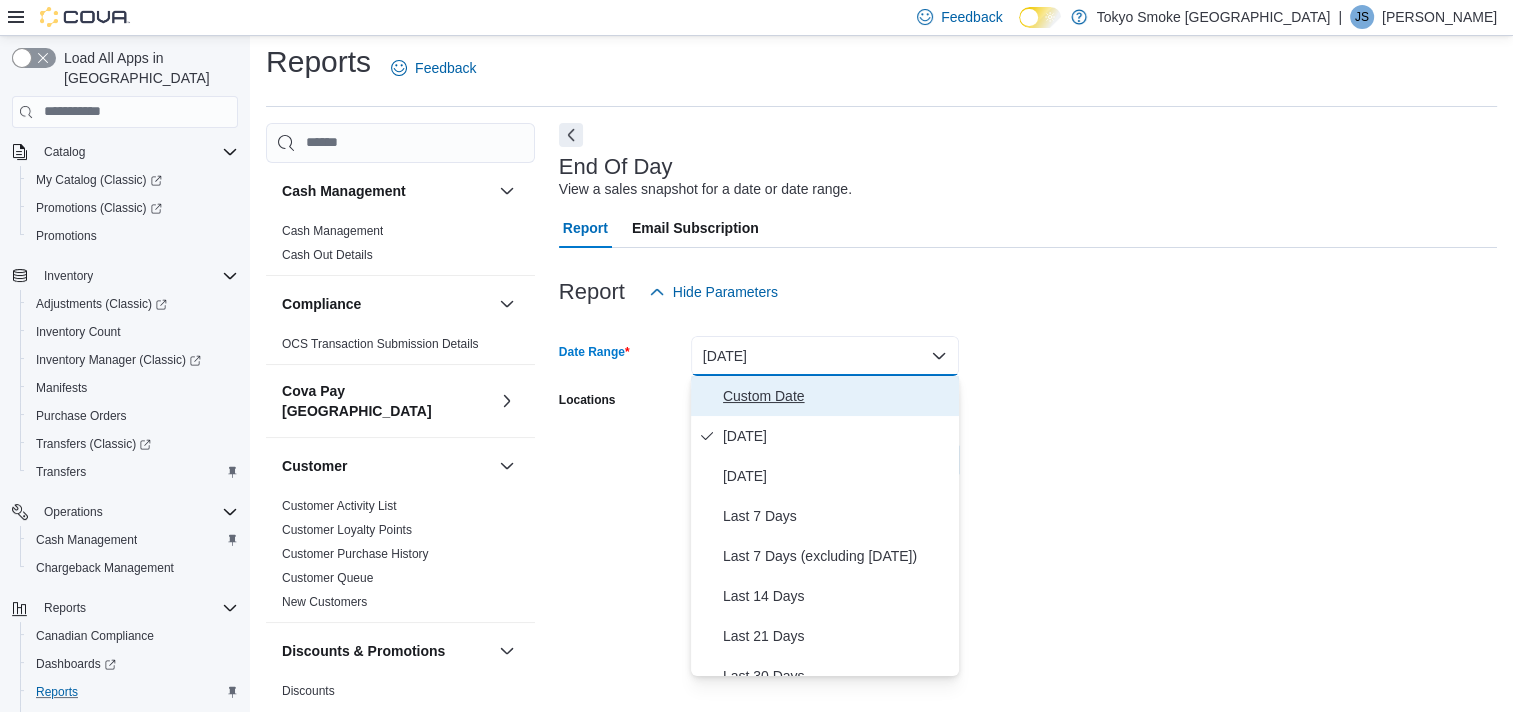 click on "Custom Date" at bounding box center (837, 396) 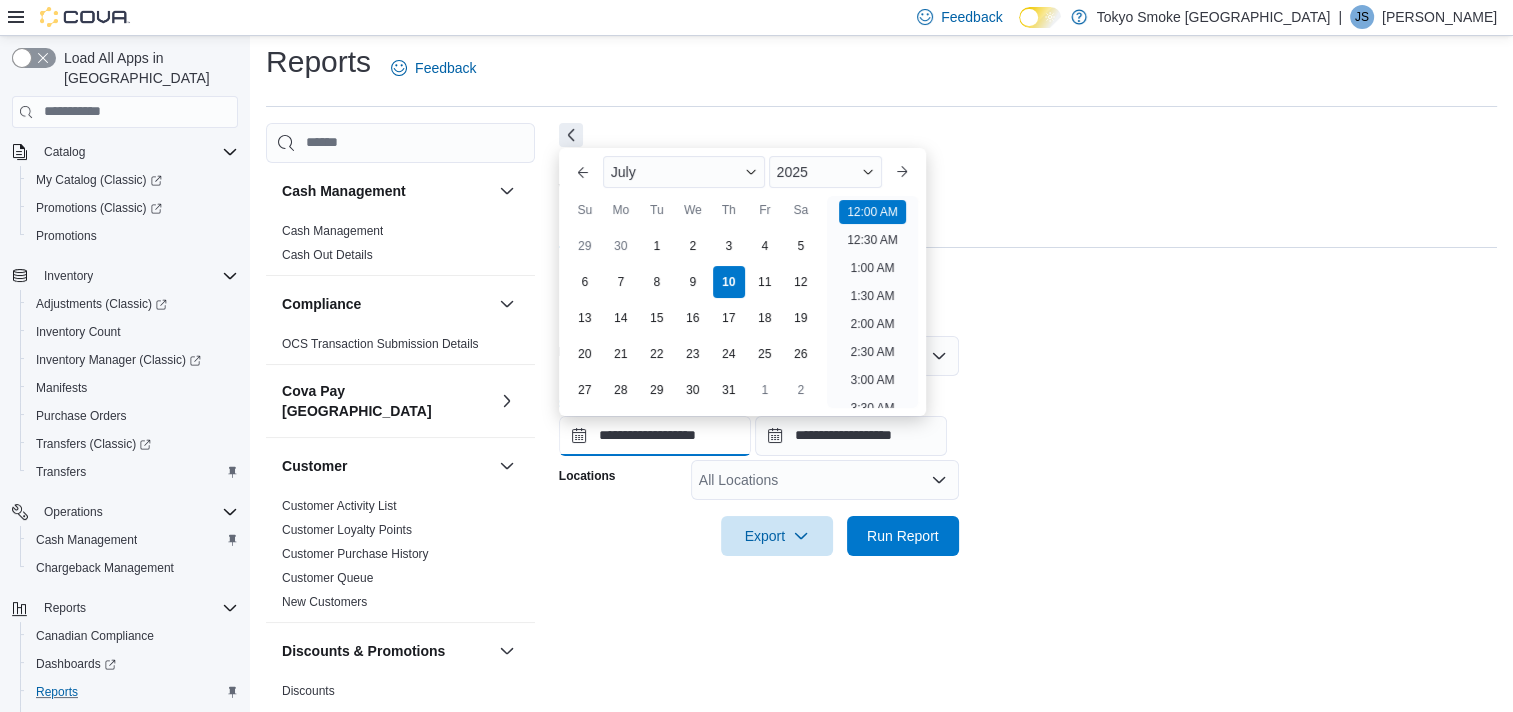 click on "**********" at bounding box center [655, 436] 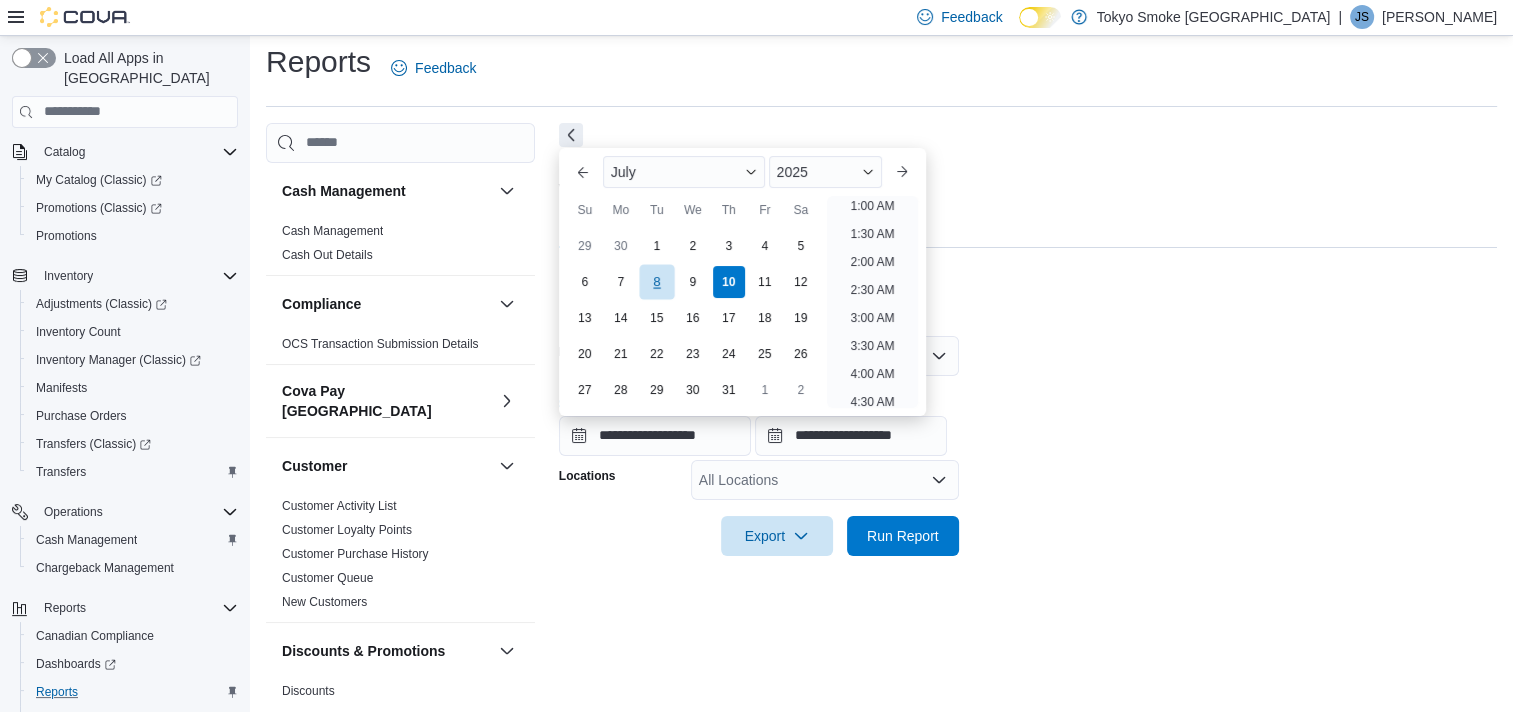 click on "8" at bounding box center (656, 281) 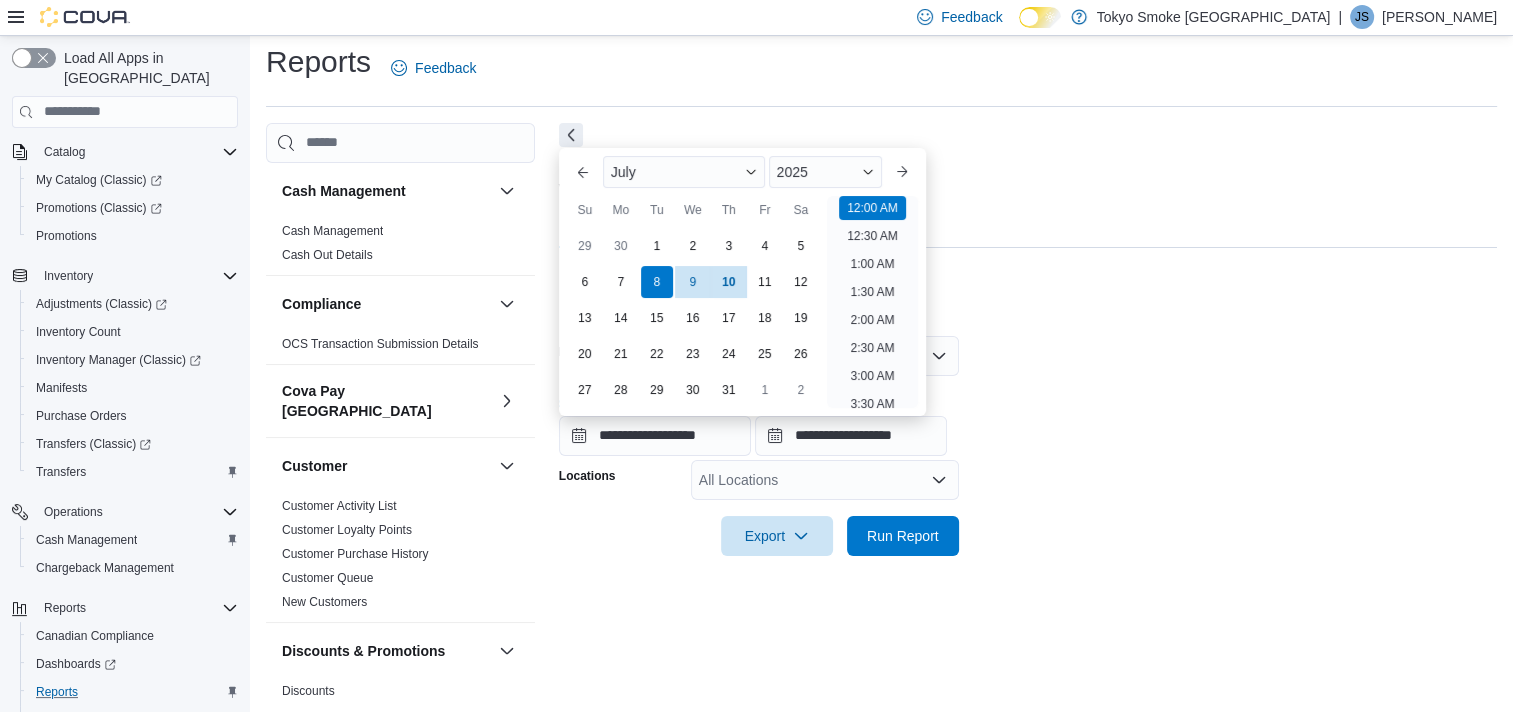 click on "**********" at bounding box center (1028, 434) 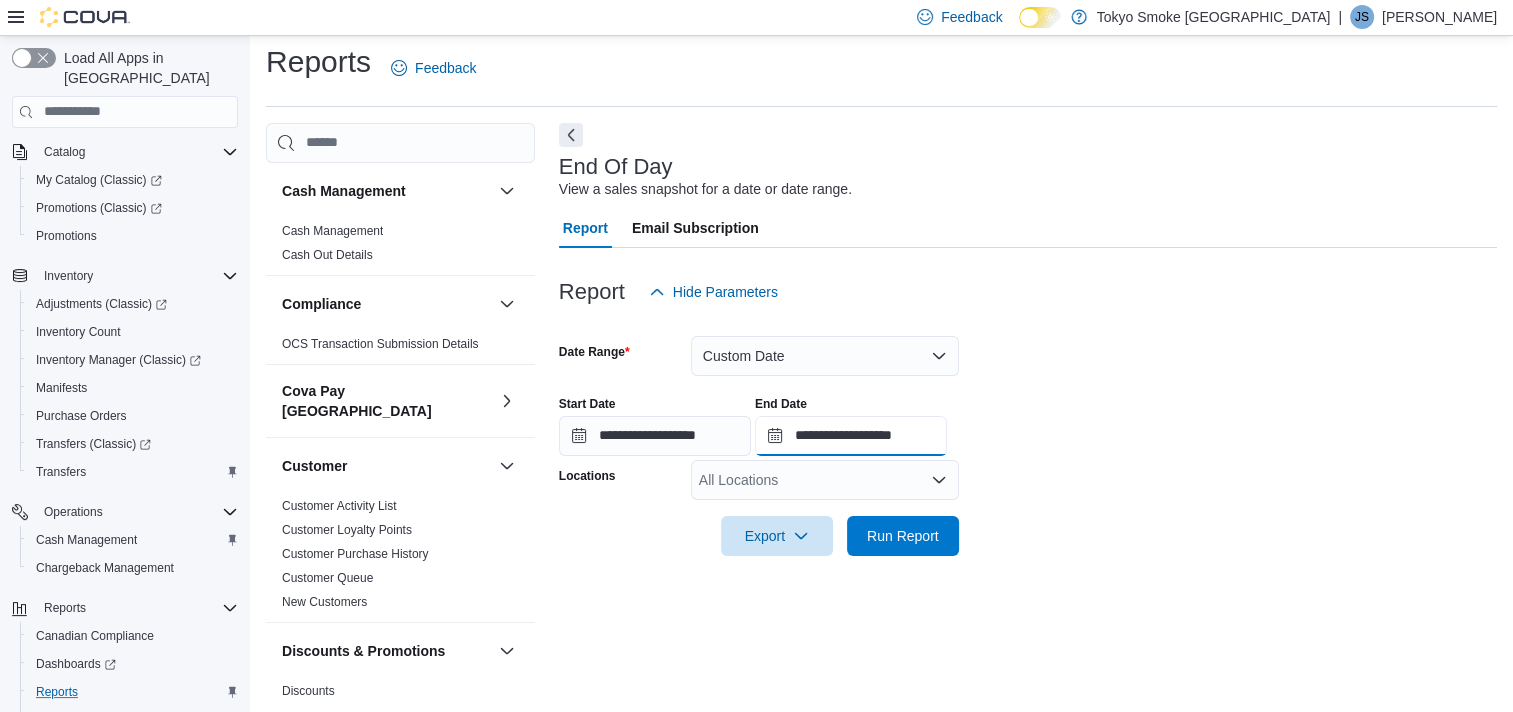click on "**********" at bounding box center (851, 436) 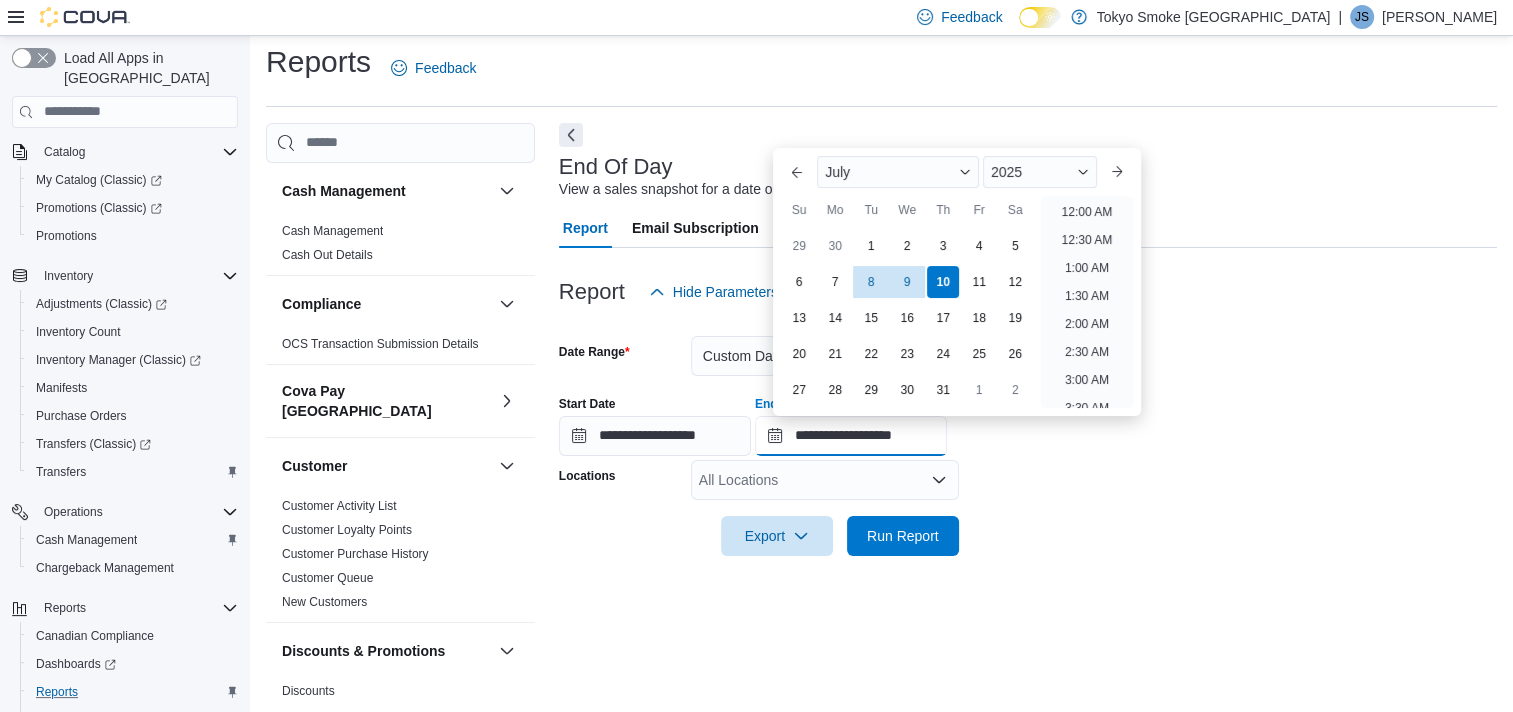 scroll, scrollTop: 1136, scrollLeft: 0, axis: vertical 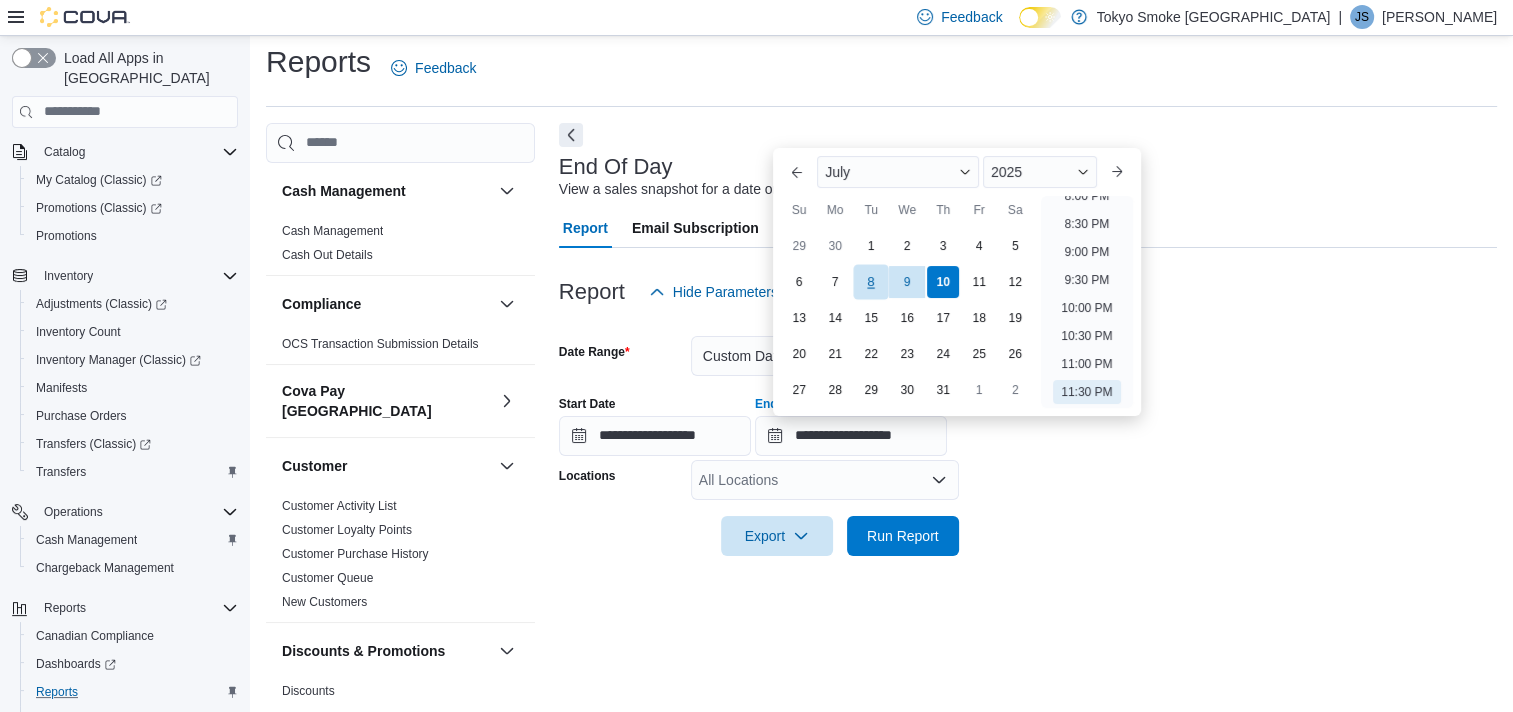 click on "8" at bounding box center [871, 281] 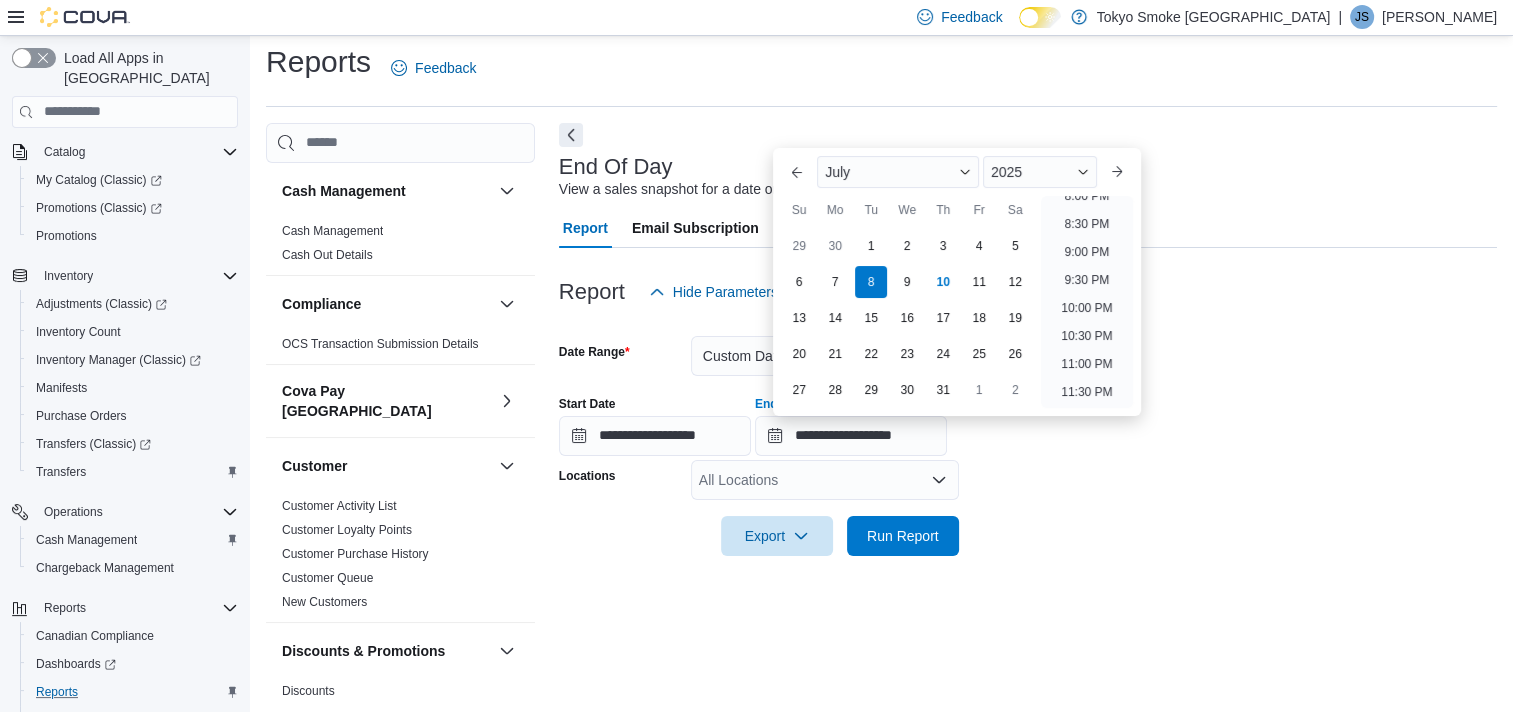 click at bounding box center (1028, 508) 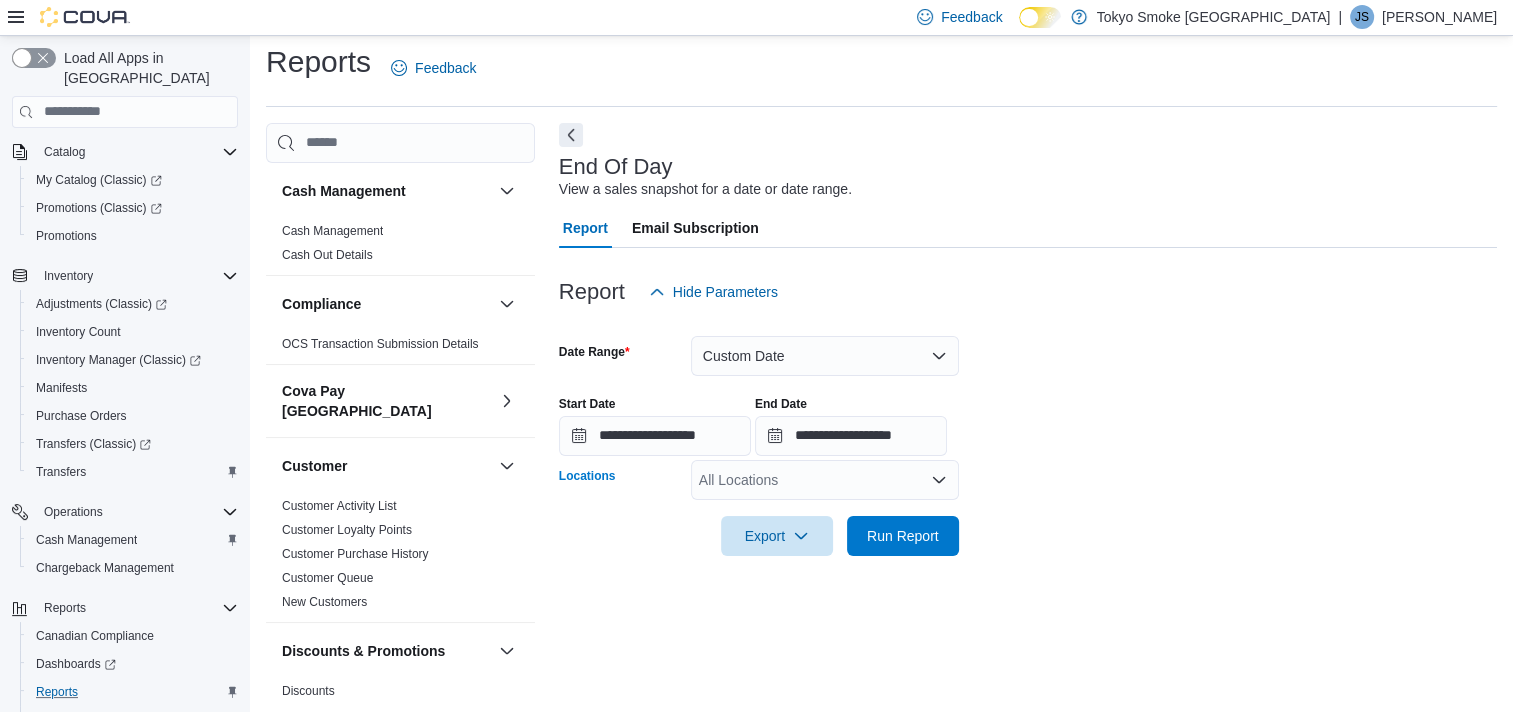 click on "All Locations" at bounding box center (825, 480) 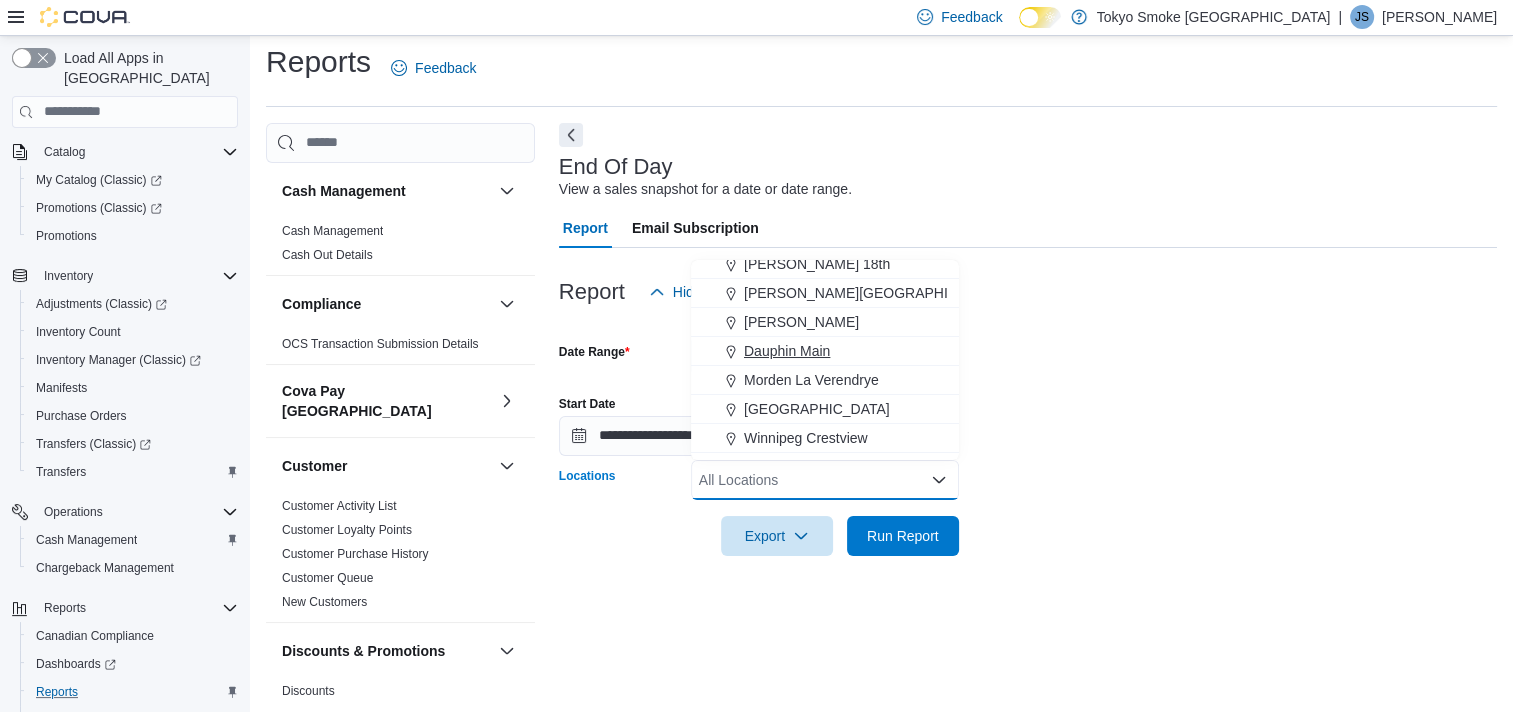 scroll, scrollTop: 100, scrollLeft: 0, axis: vertical 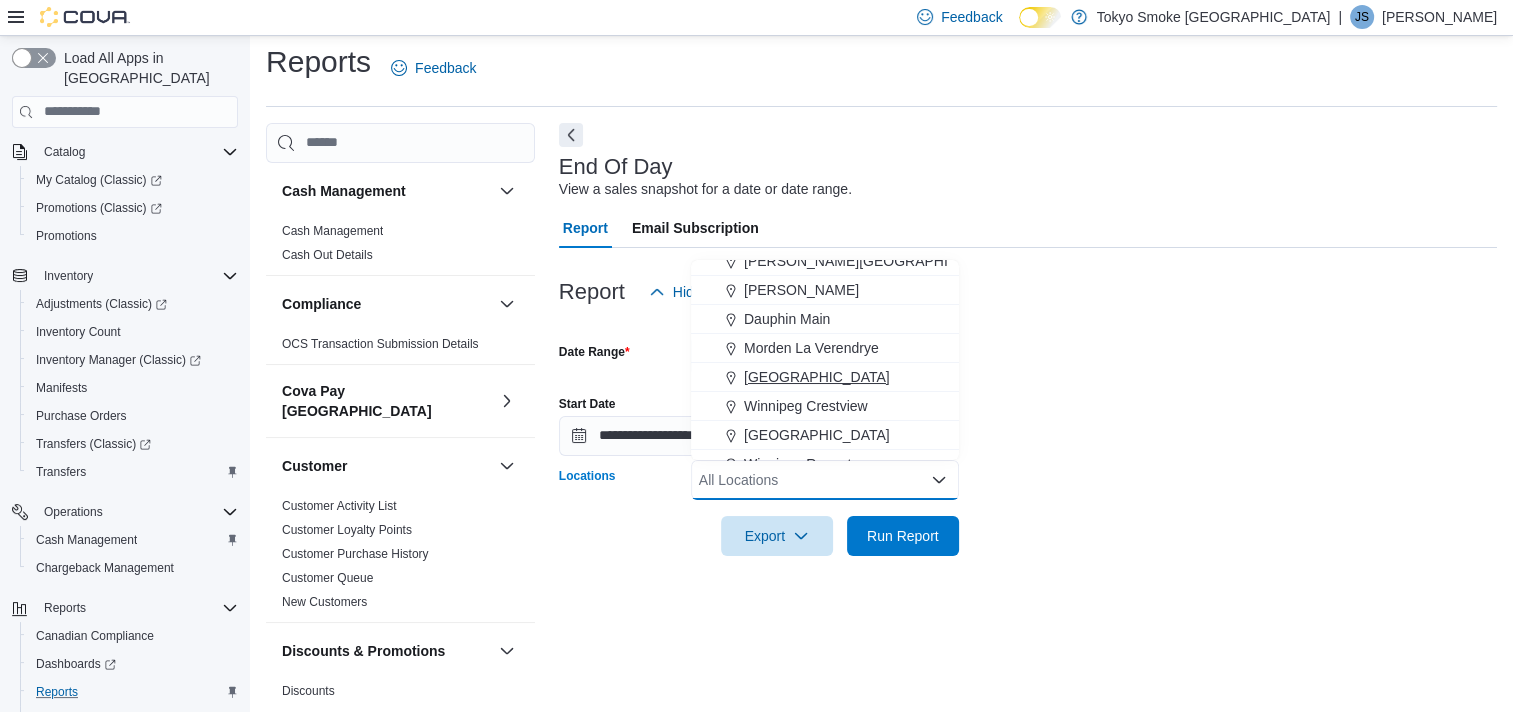 click on "[GEOGRAPHIC_DATA]" at bounding box center (817, 377) 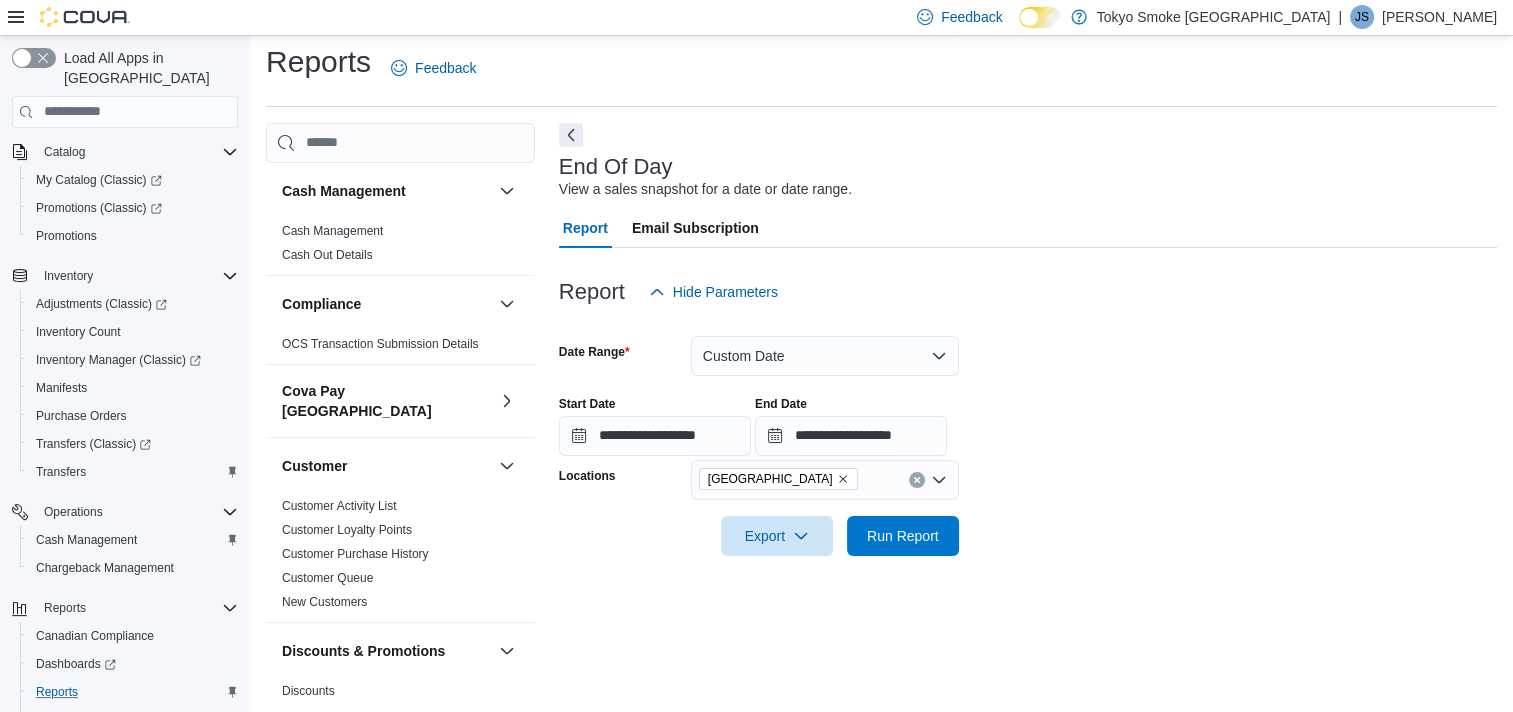 click on "**********" at bounding box center (1028, 418) 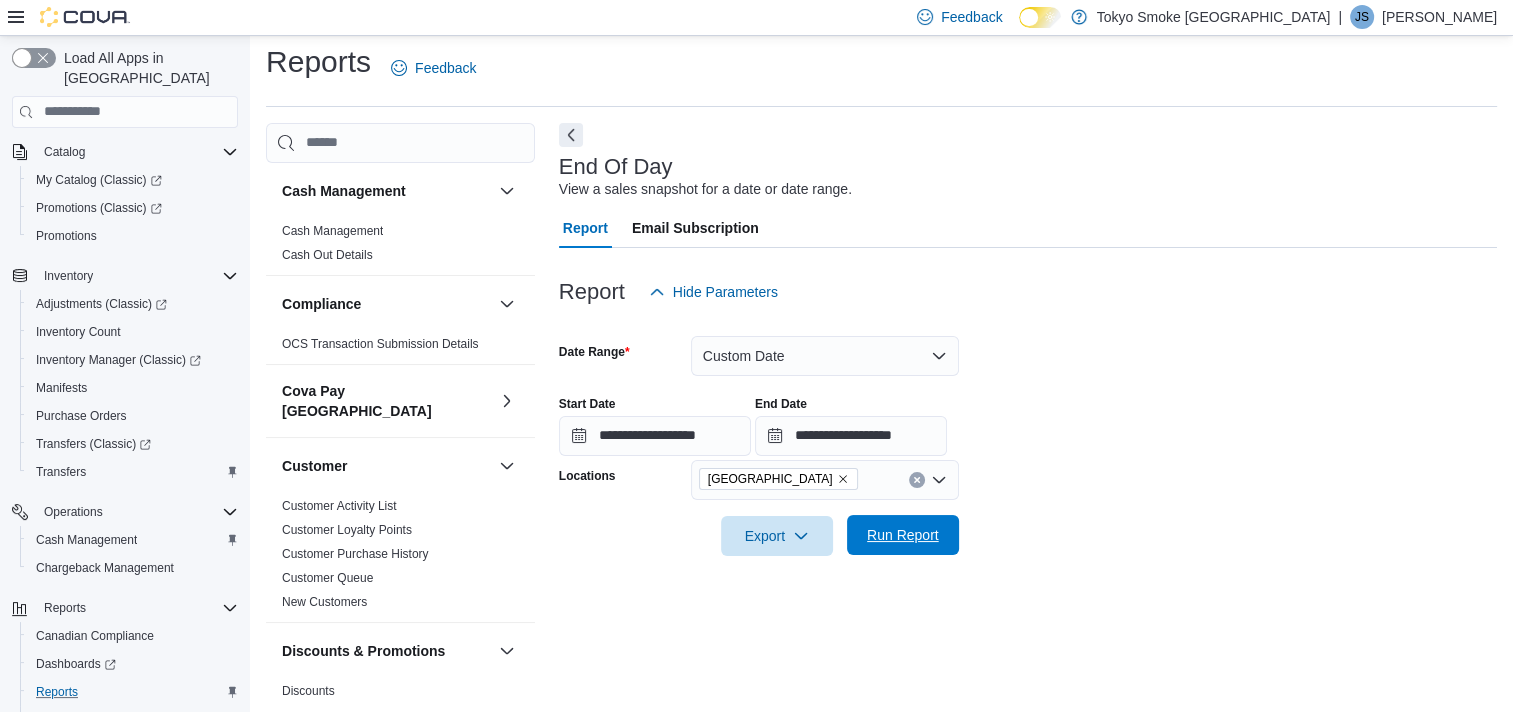 click on "Run Report" at bounding box center [903, 535] 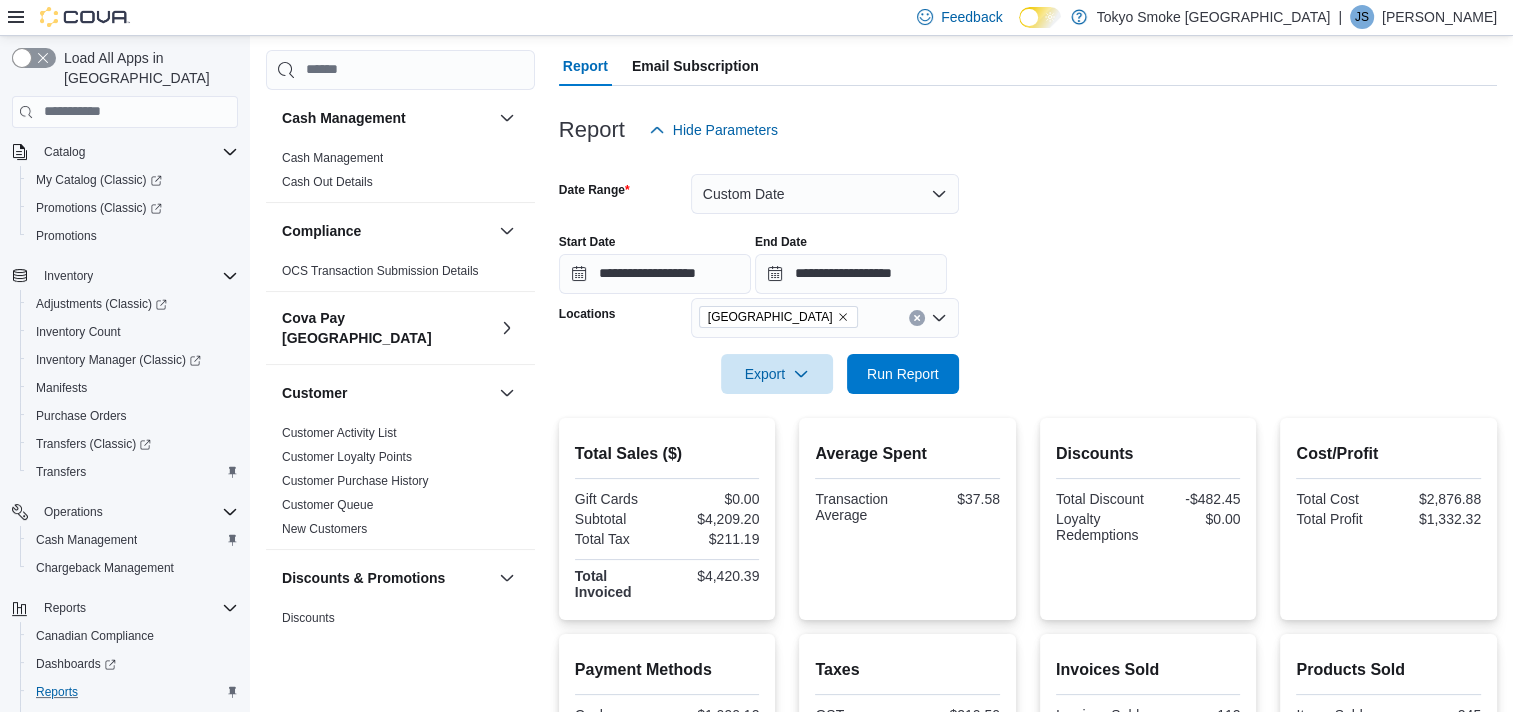 scroll, scrollTop: 110, scrollLeft: 0, axis: vertical 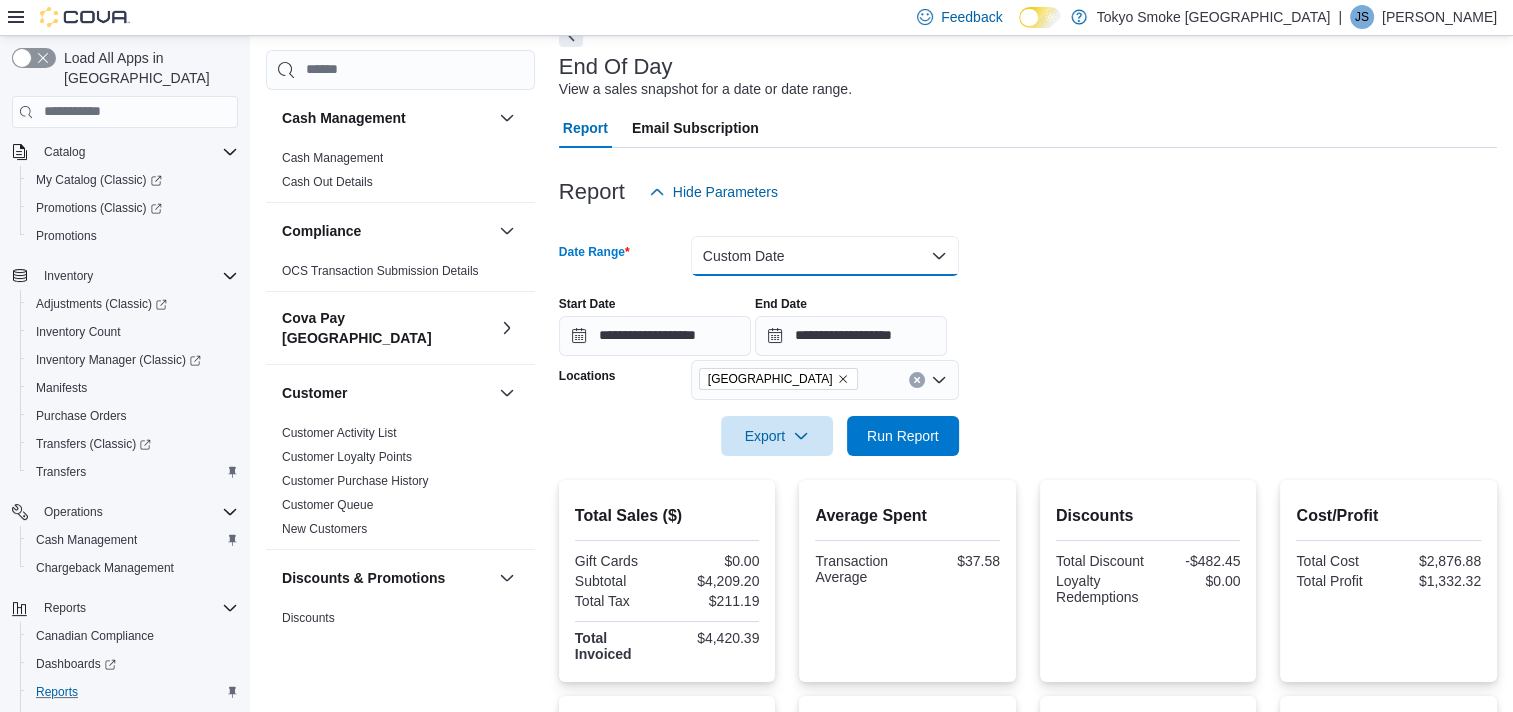 click on "Custom Date" at bounding box center [825, 256] 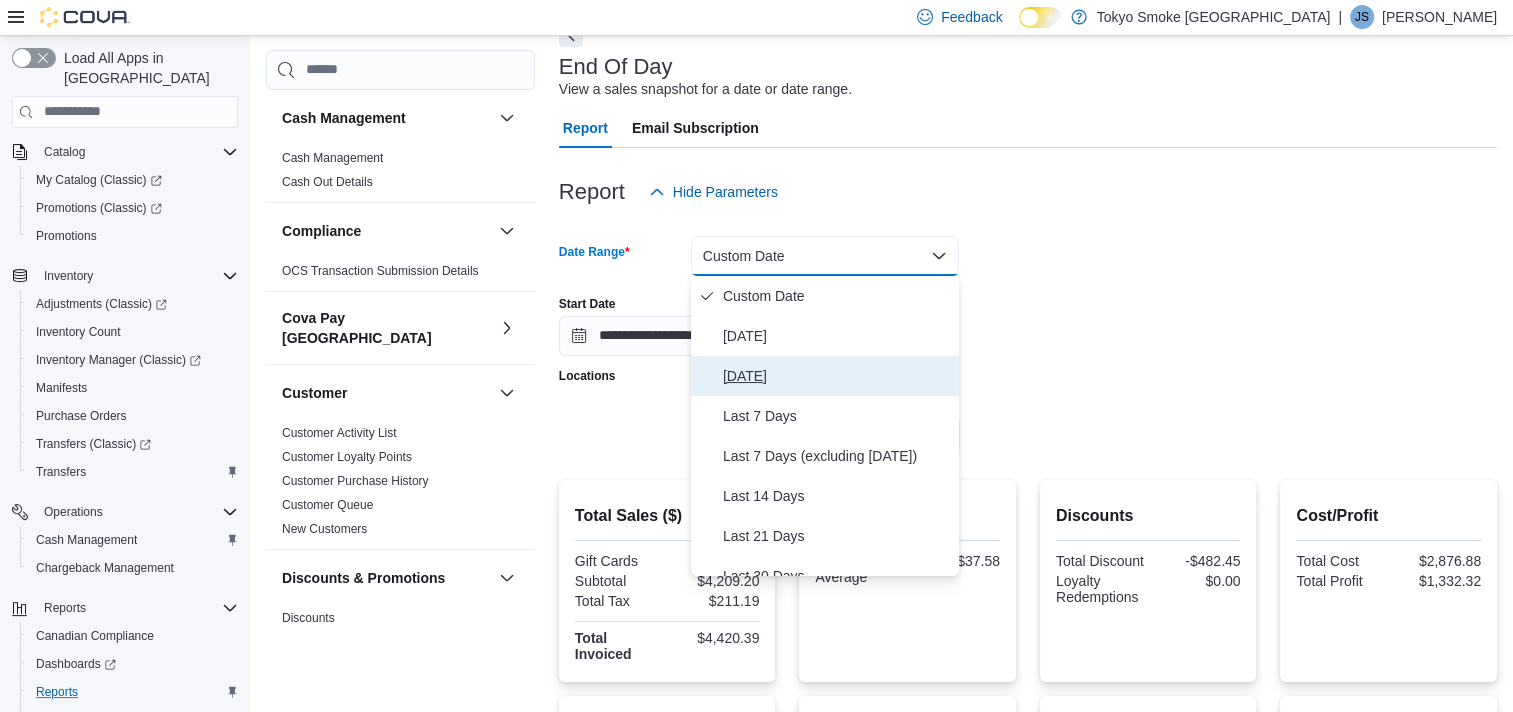 click on "[DATE]" at bounding box center [837, 376] 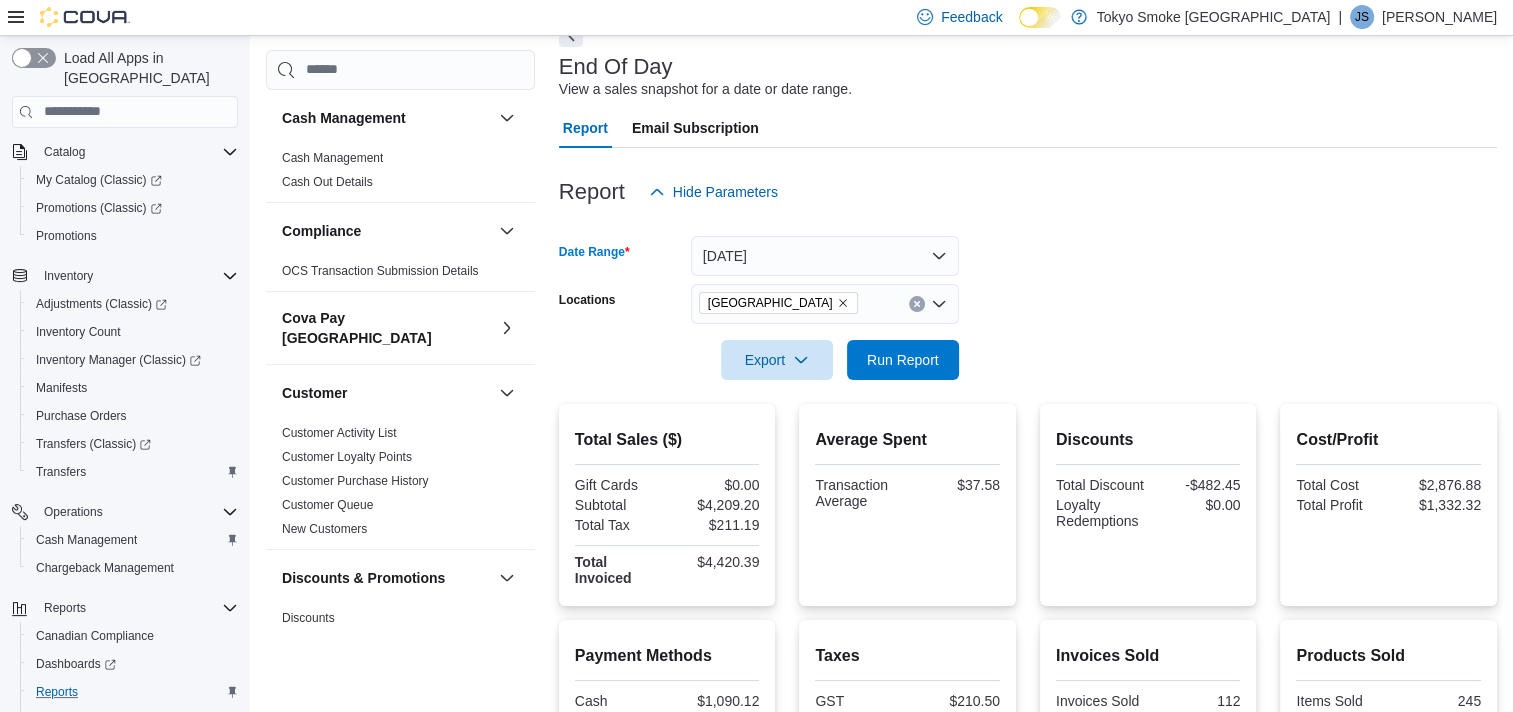 click on "Date Range [DATE] Locations [GEOGRAPHIC_DATA] Export  Run Report" at bounding box center (1028, 296) 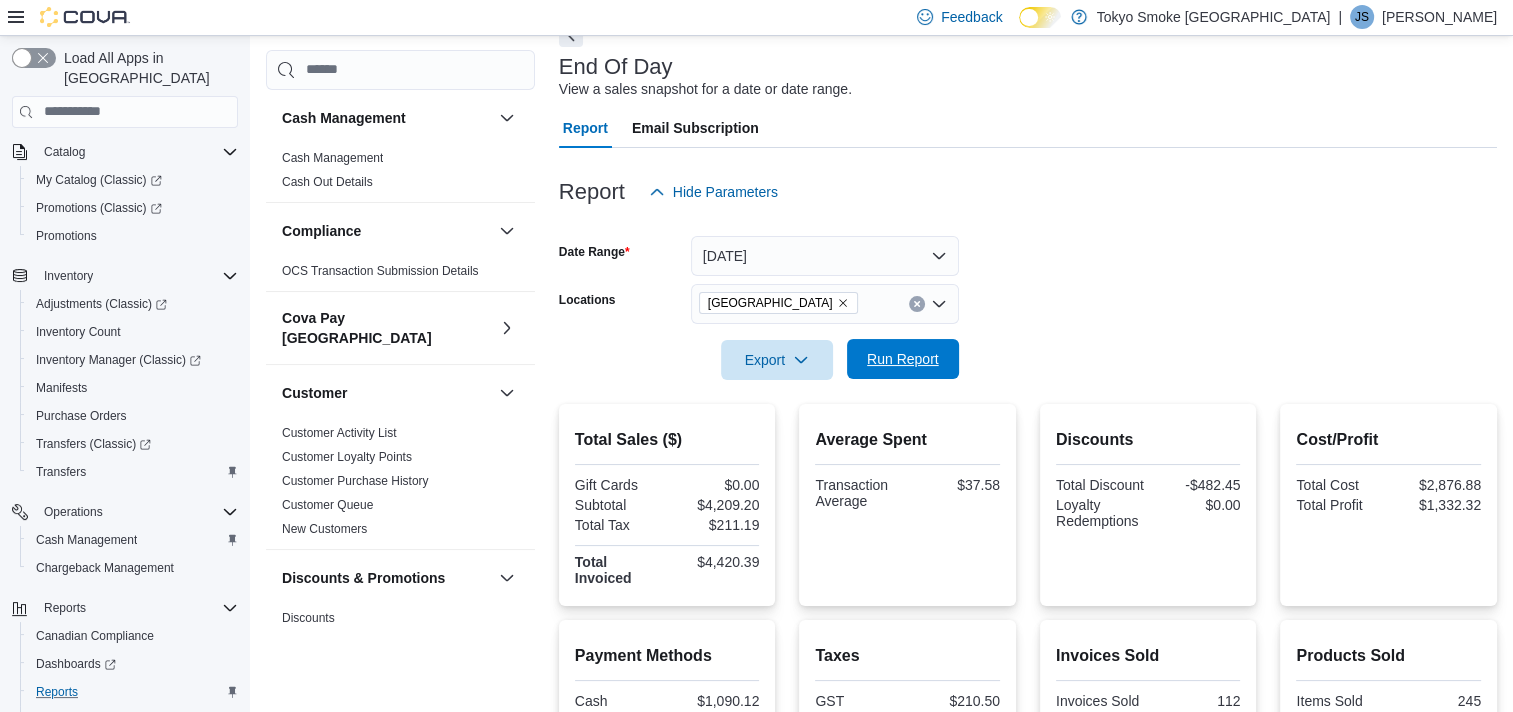 click on "Run Report" at bounding box center [903, 359] 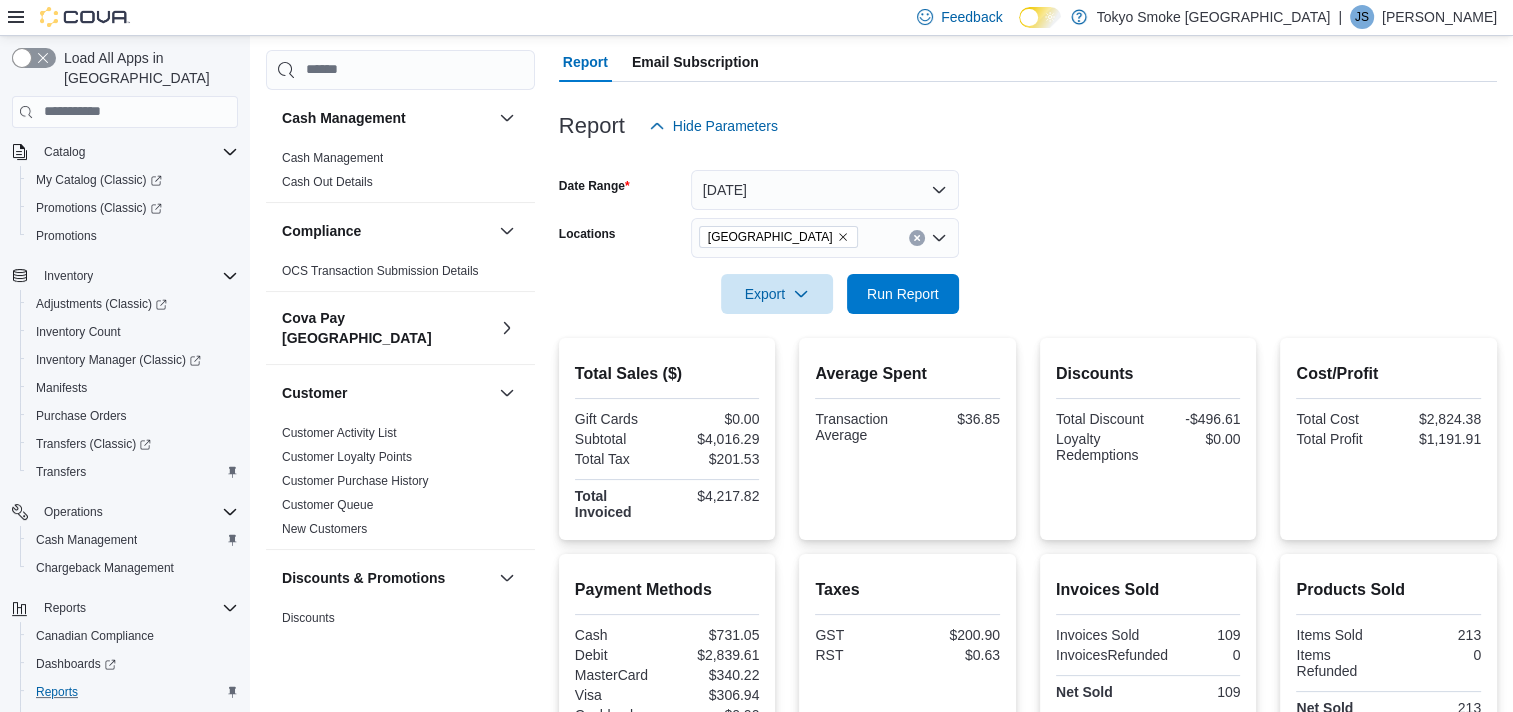 scroll, scrollTop: 210, scrollLeft: 0, axis: vertical 